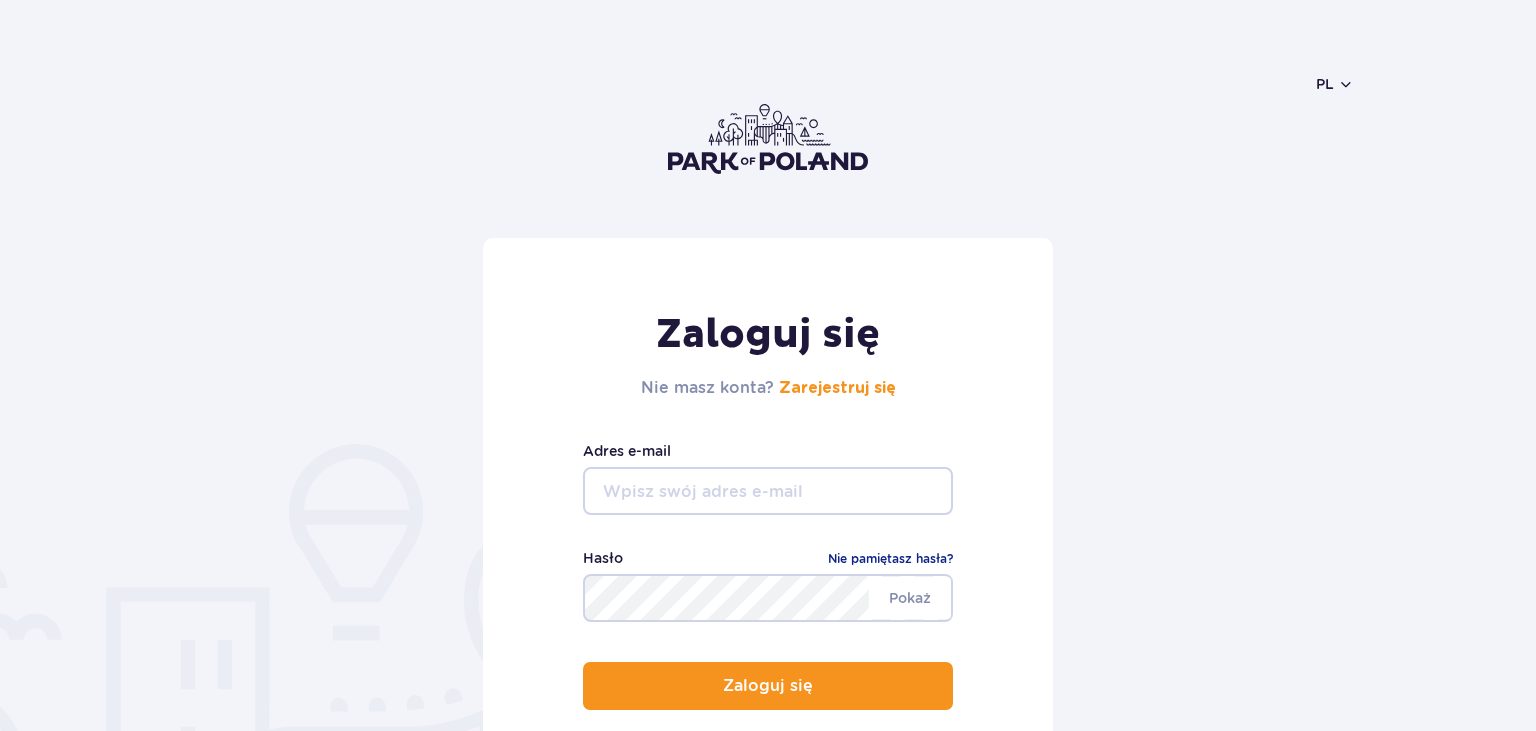 scroll, scrollTop: 0, scrollLeft: 0, axis: both 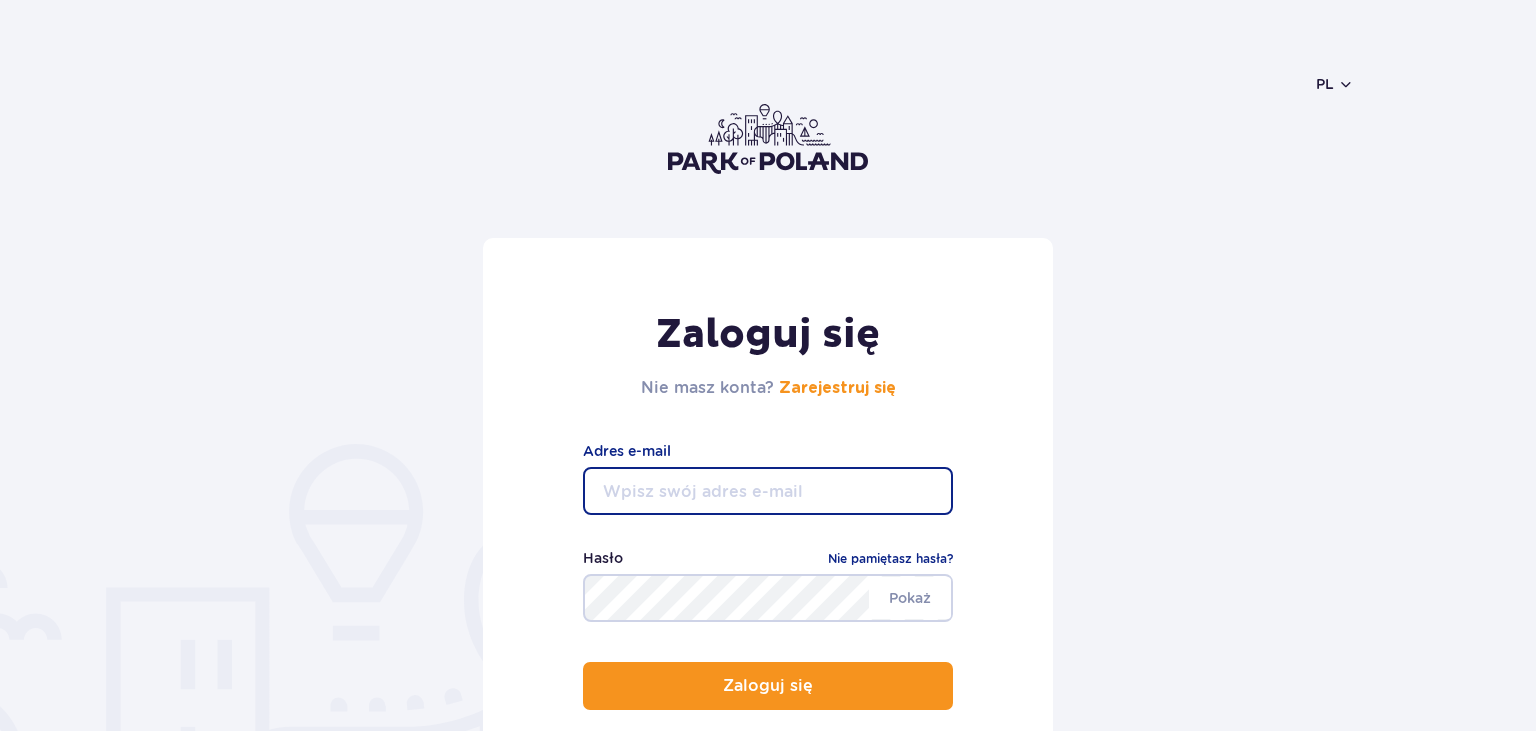 click at bounding box center (768, 491) 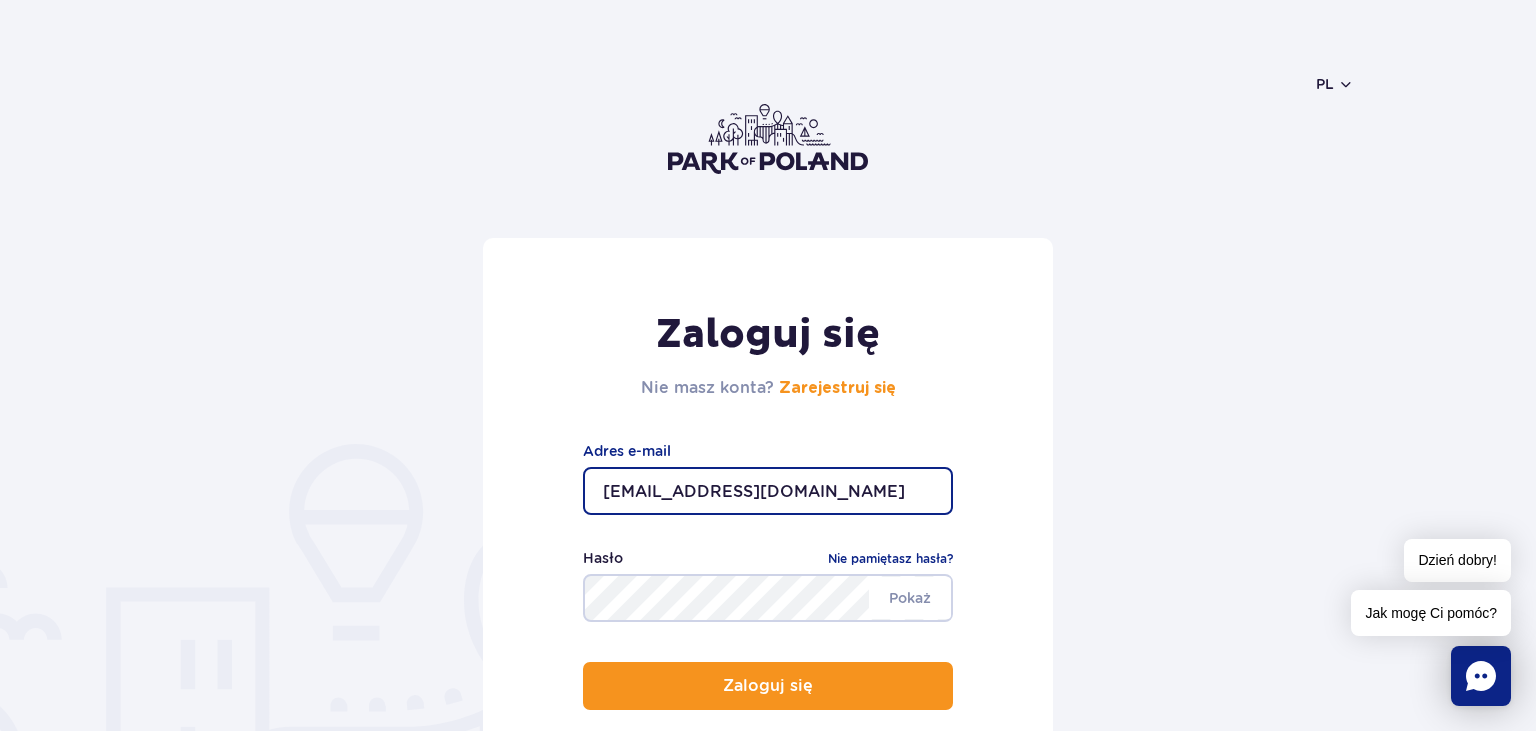 type on "[EMAIL_ADDRESS][DOMAIN_NAME]" 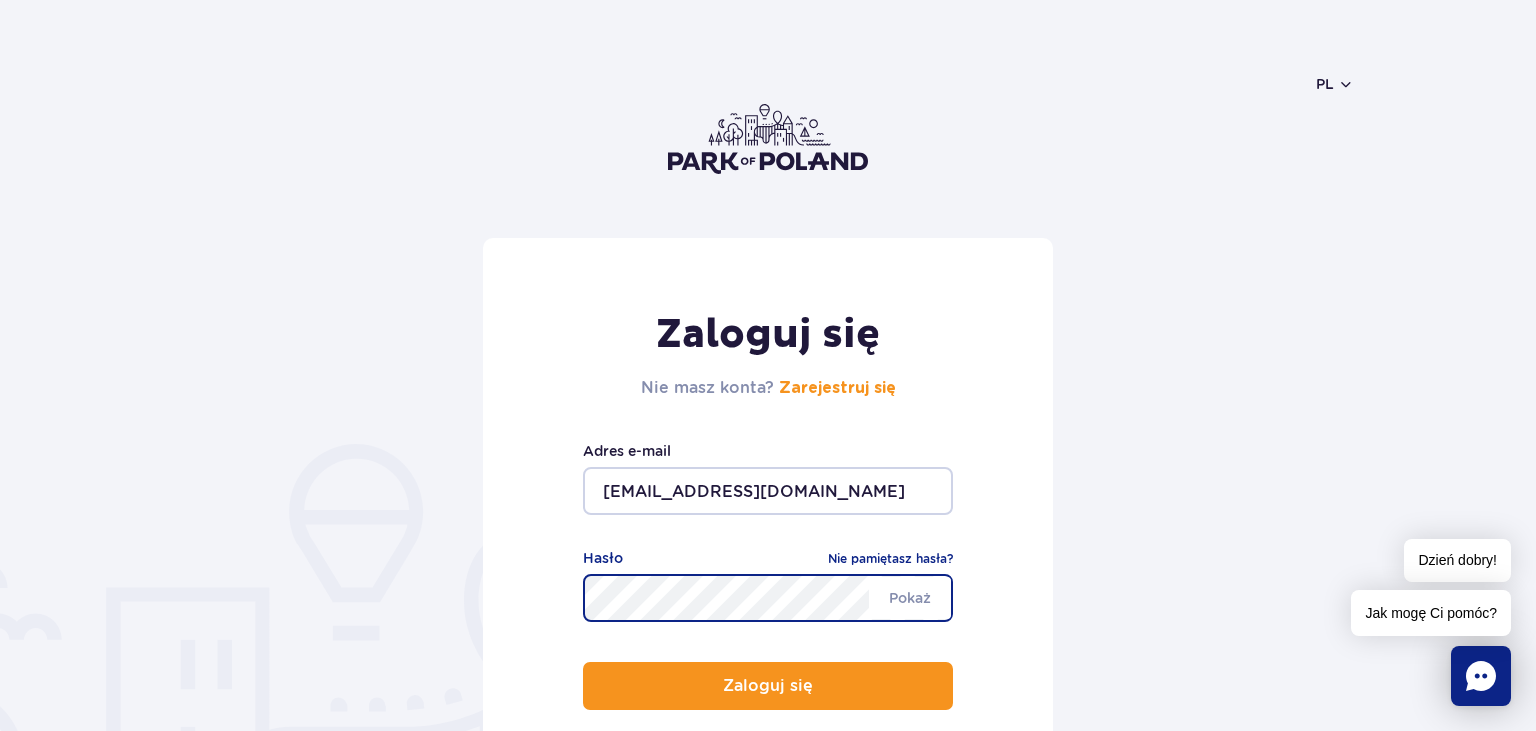 click on "Zaloguj się" at bounding box center [768, 686] 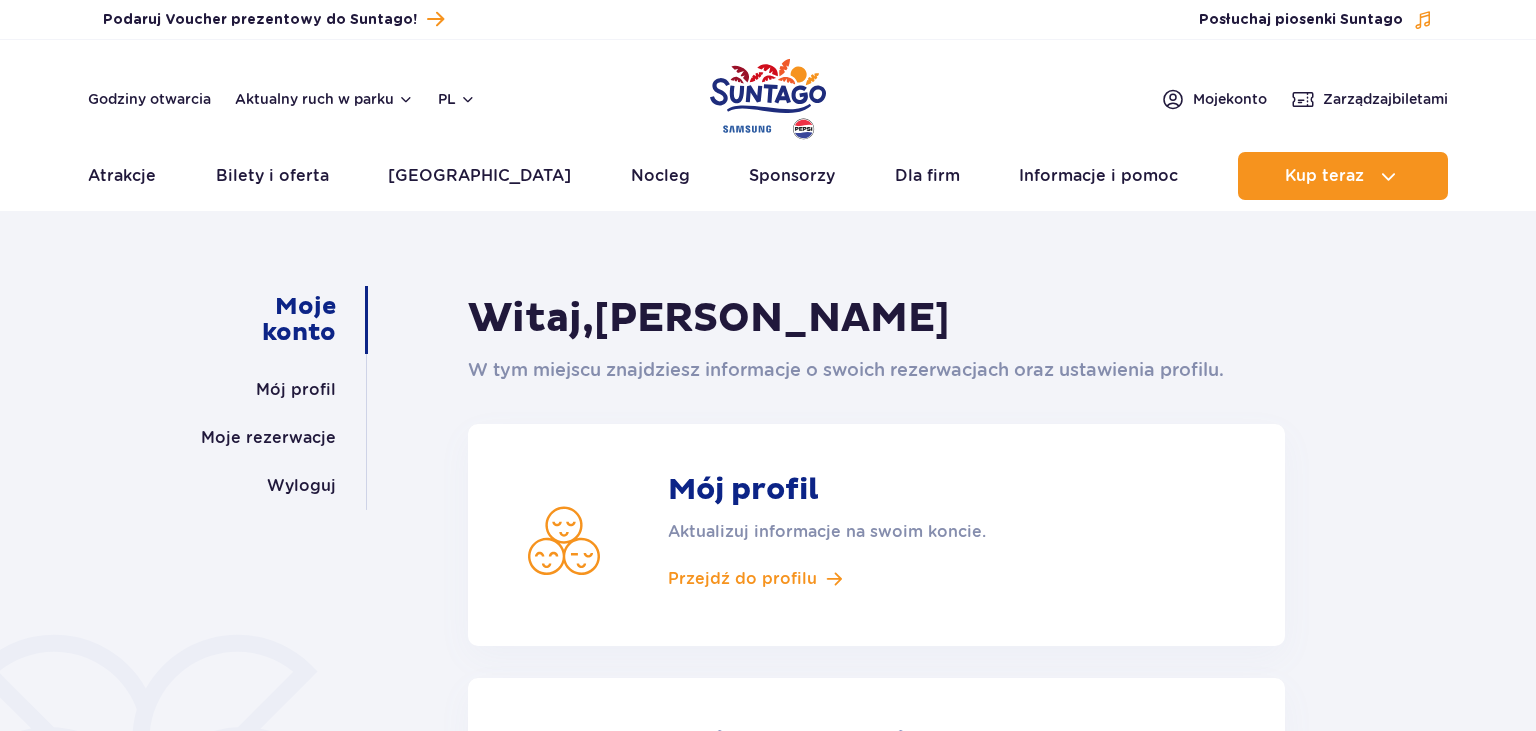 scroll, scrollTop: 0, scrollLeft: 0, axis: both 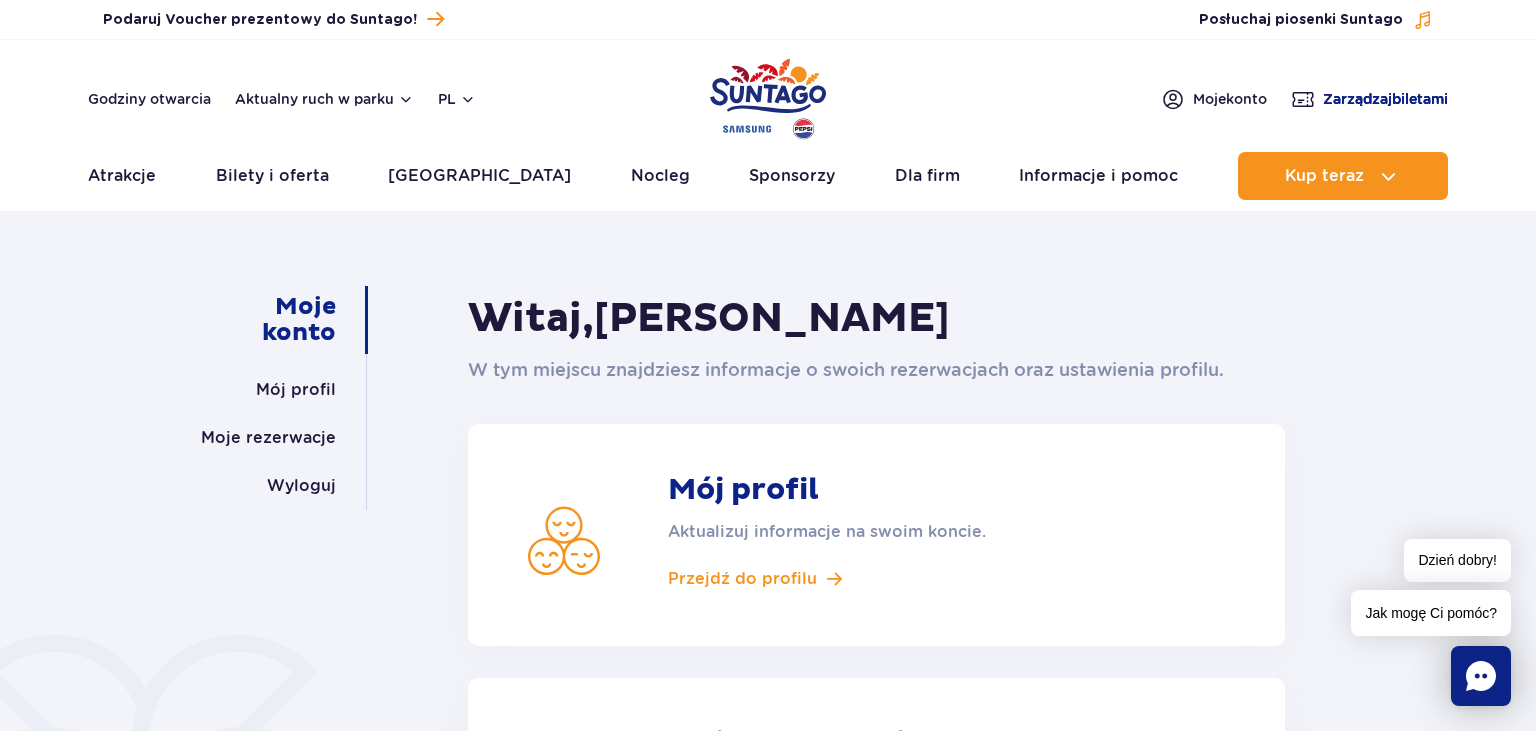 click on "Zarządzaj  biletami" at bounding box center [1385, 99] 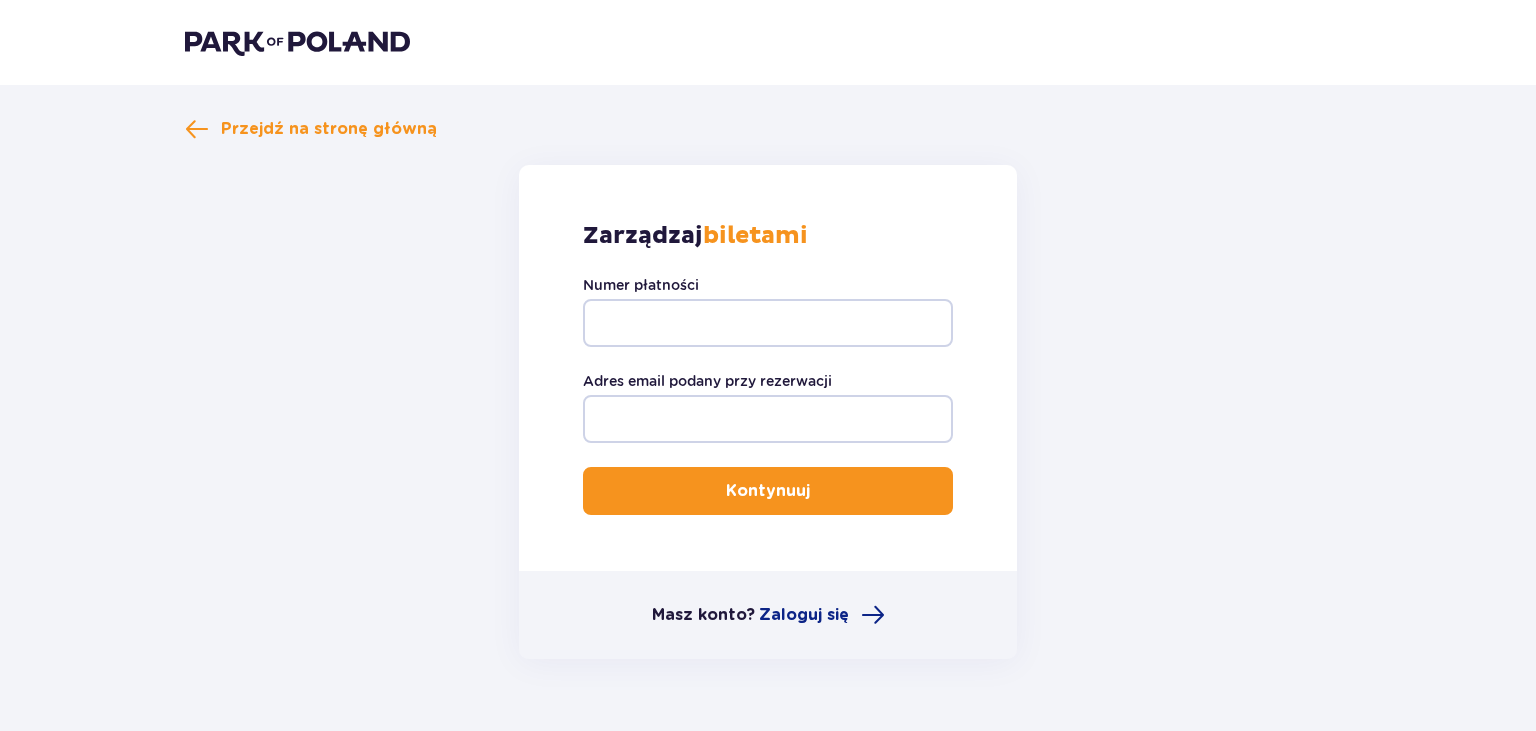 scroll, scrollTop: 0, scrollLeft: 0, axis: both 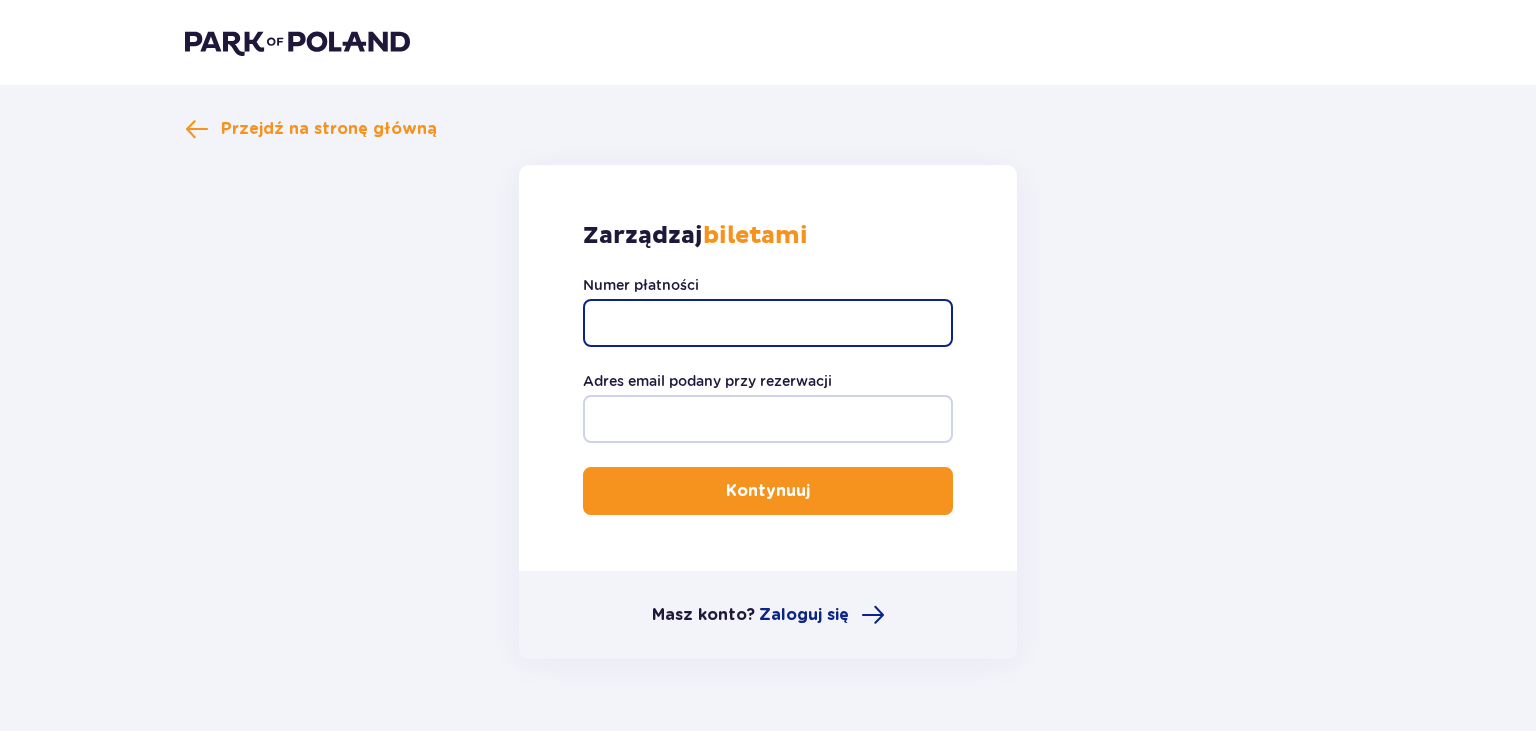 click on "Numer płatności" at bounding box center [768, 323] 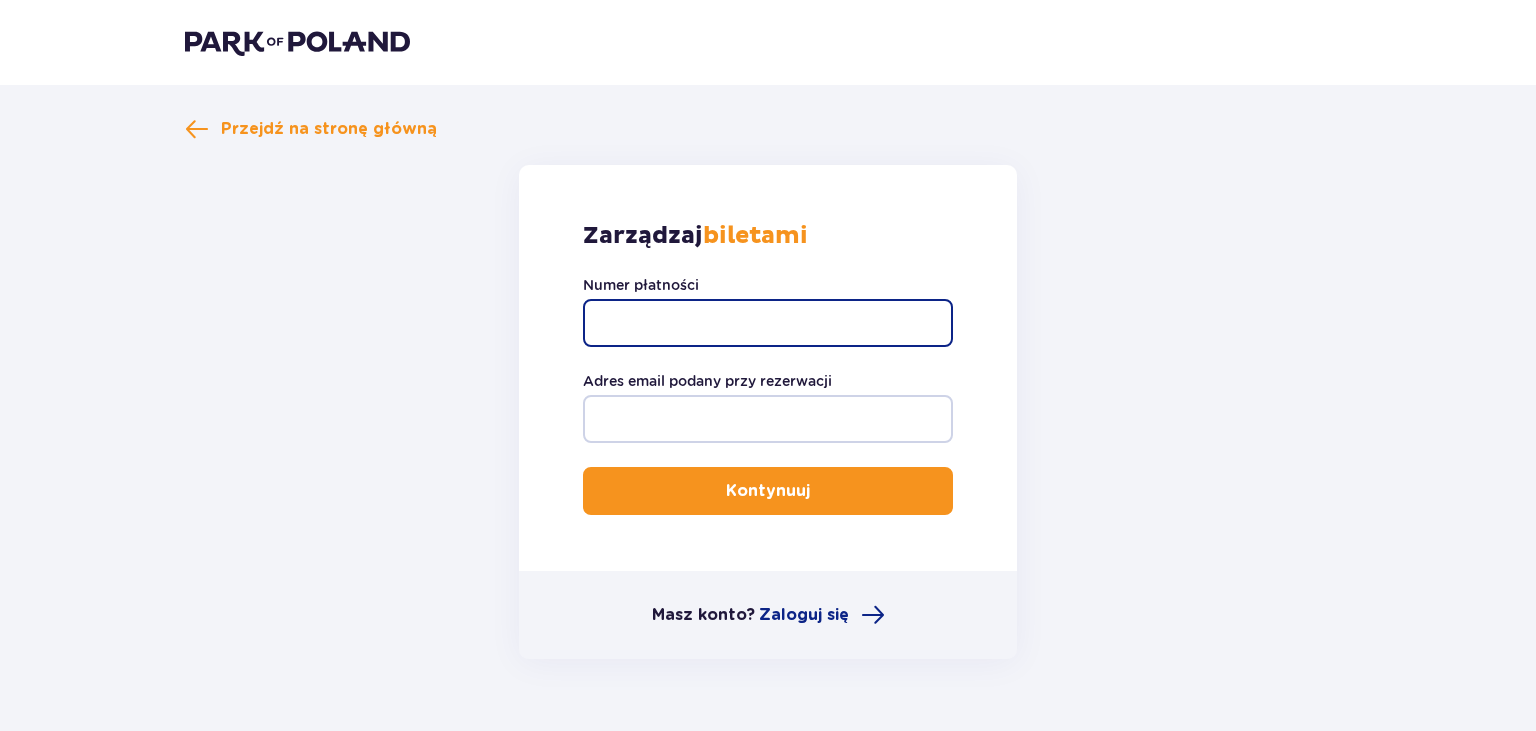 paste on "592785" 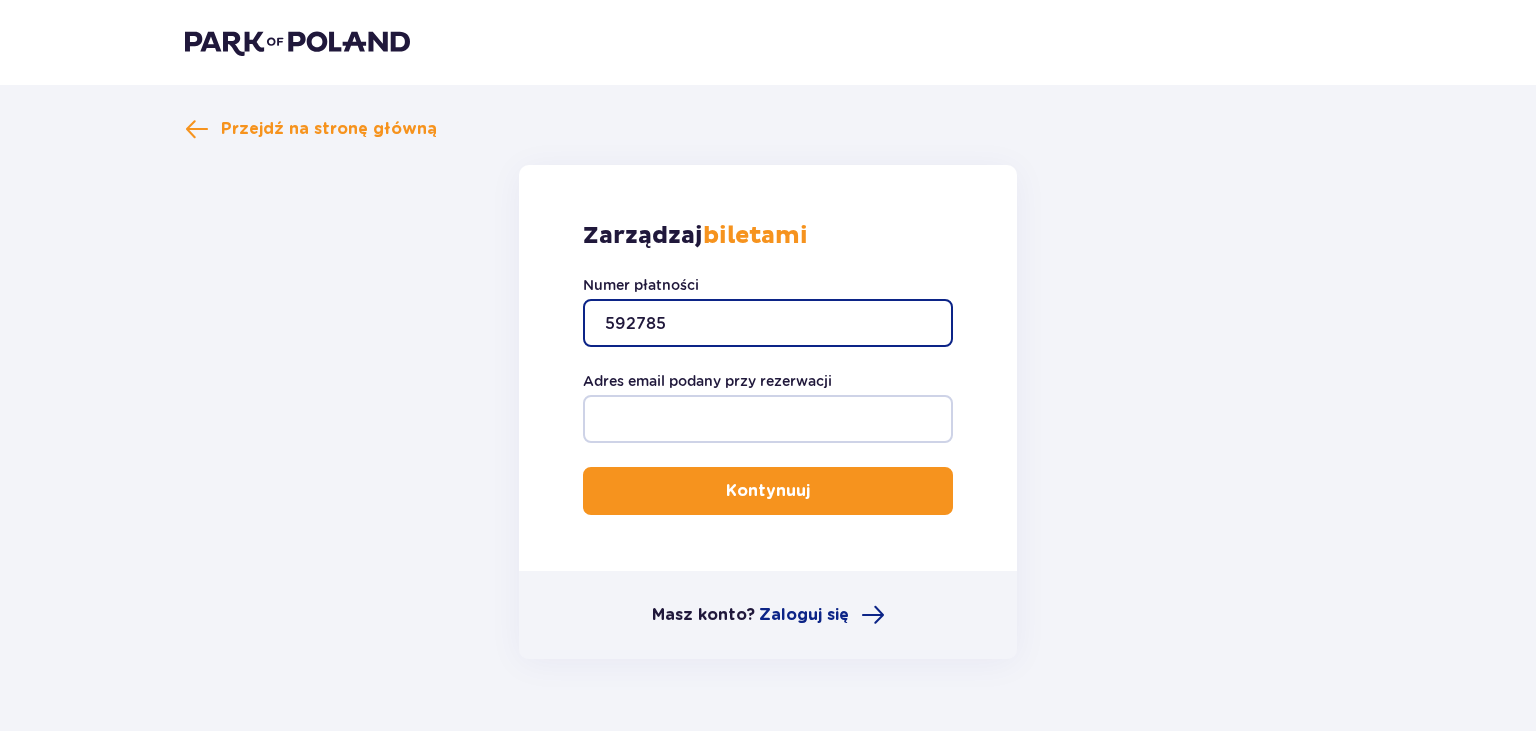 type on "592785" 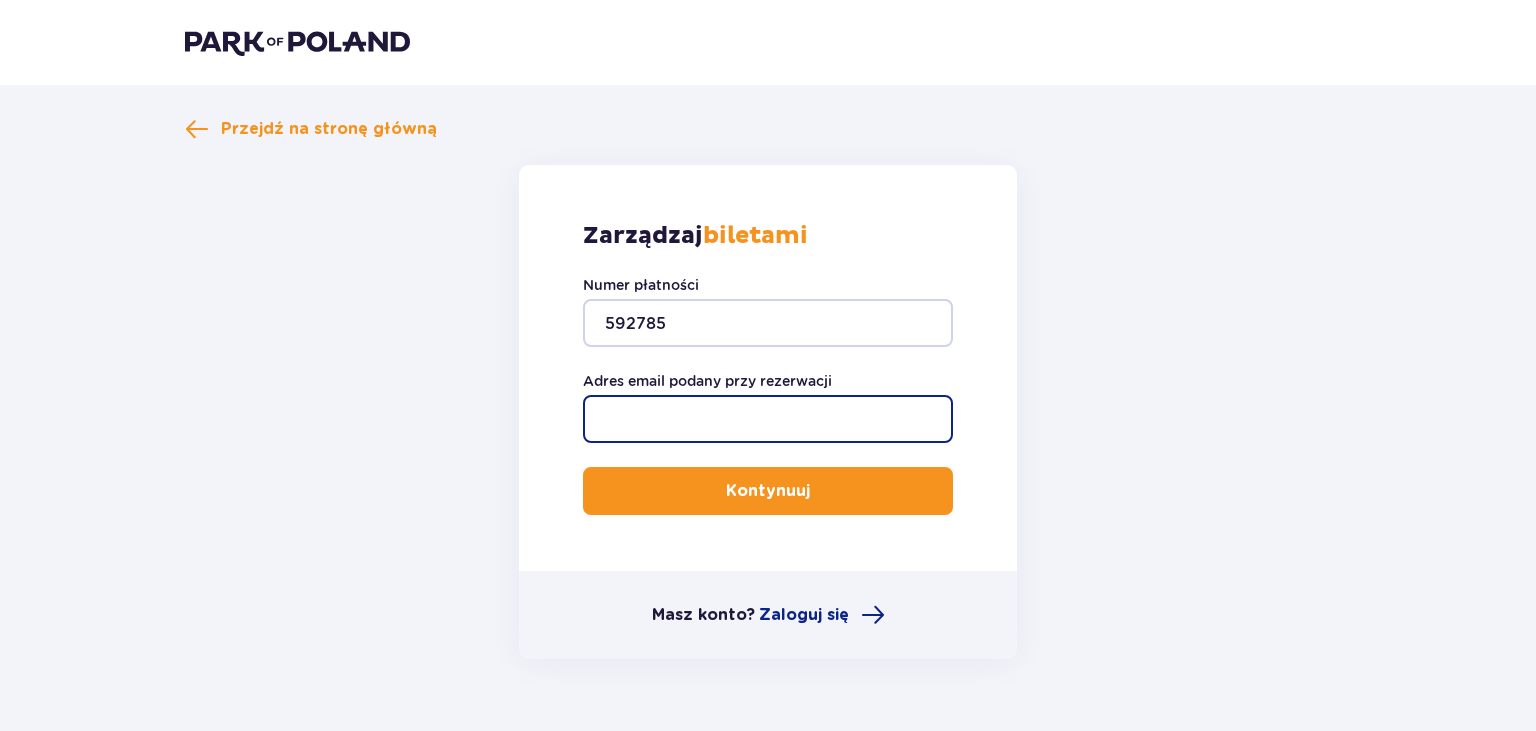 click on "Adres email podany przy rezerwacji" at bounding box center [768, 419] 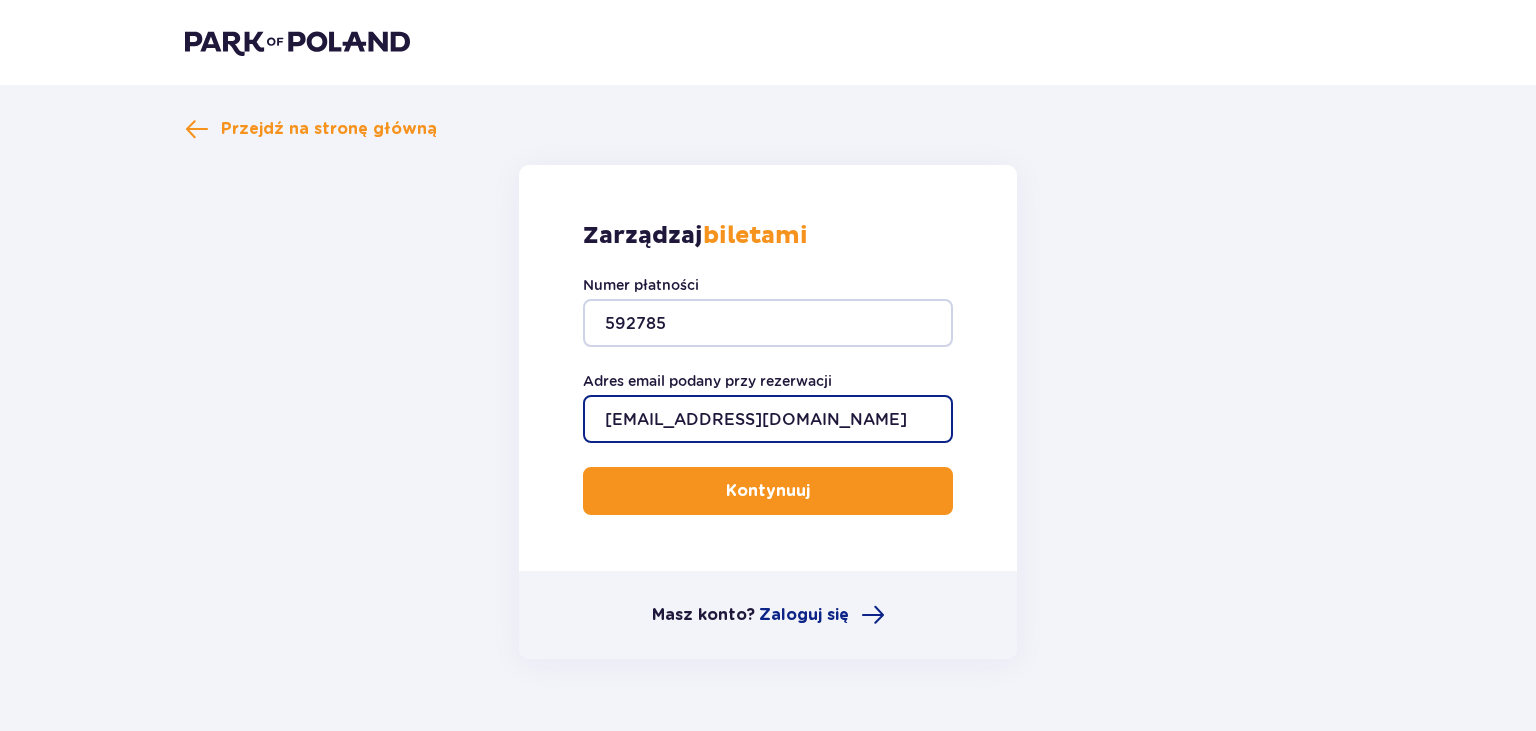 type on "martacejmer@op.pl" 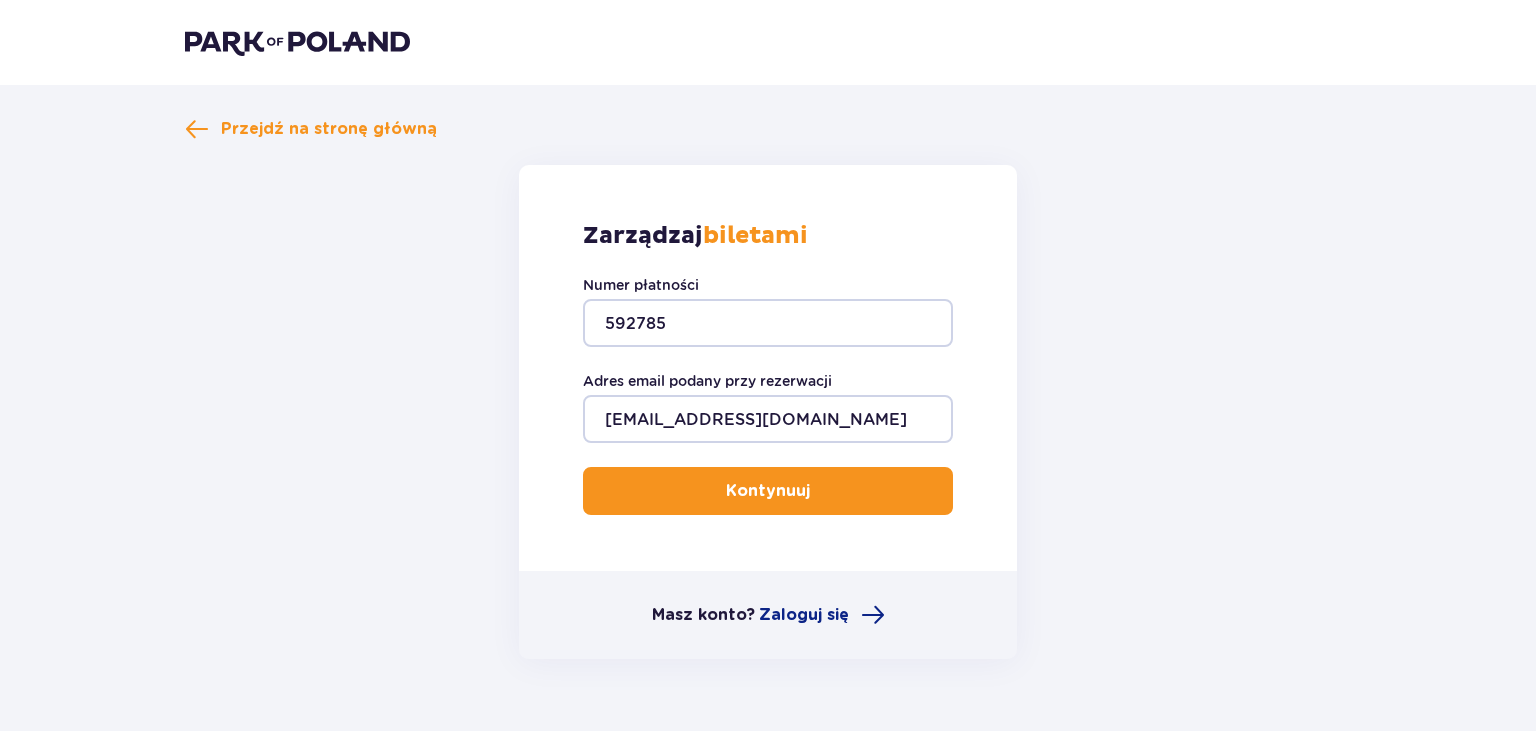 click on "Kontynuuj" at bounding box center [768, 491] 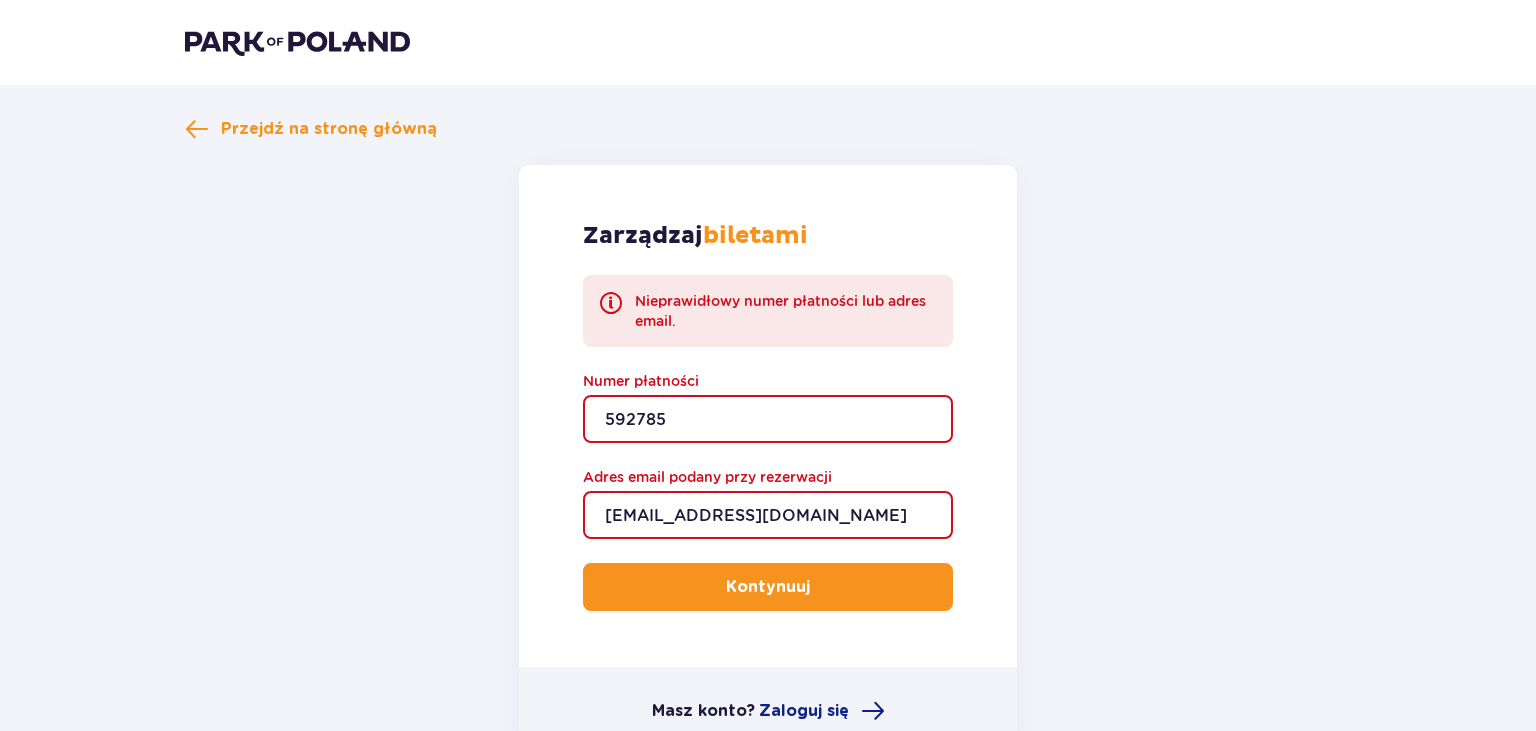 click on "592785" at bounding box center (768, 419) 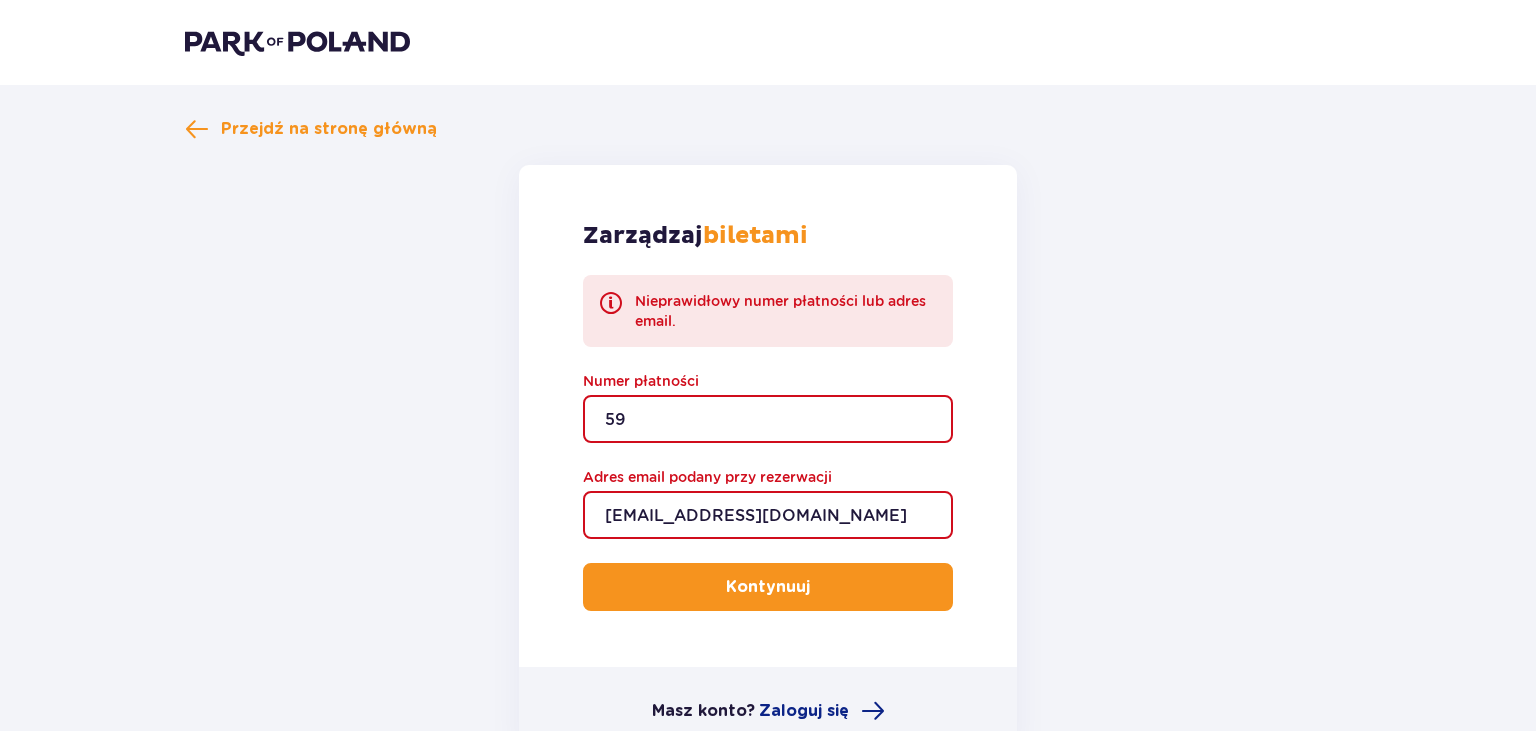 type on "5" 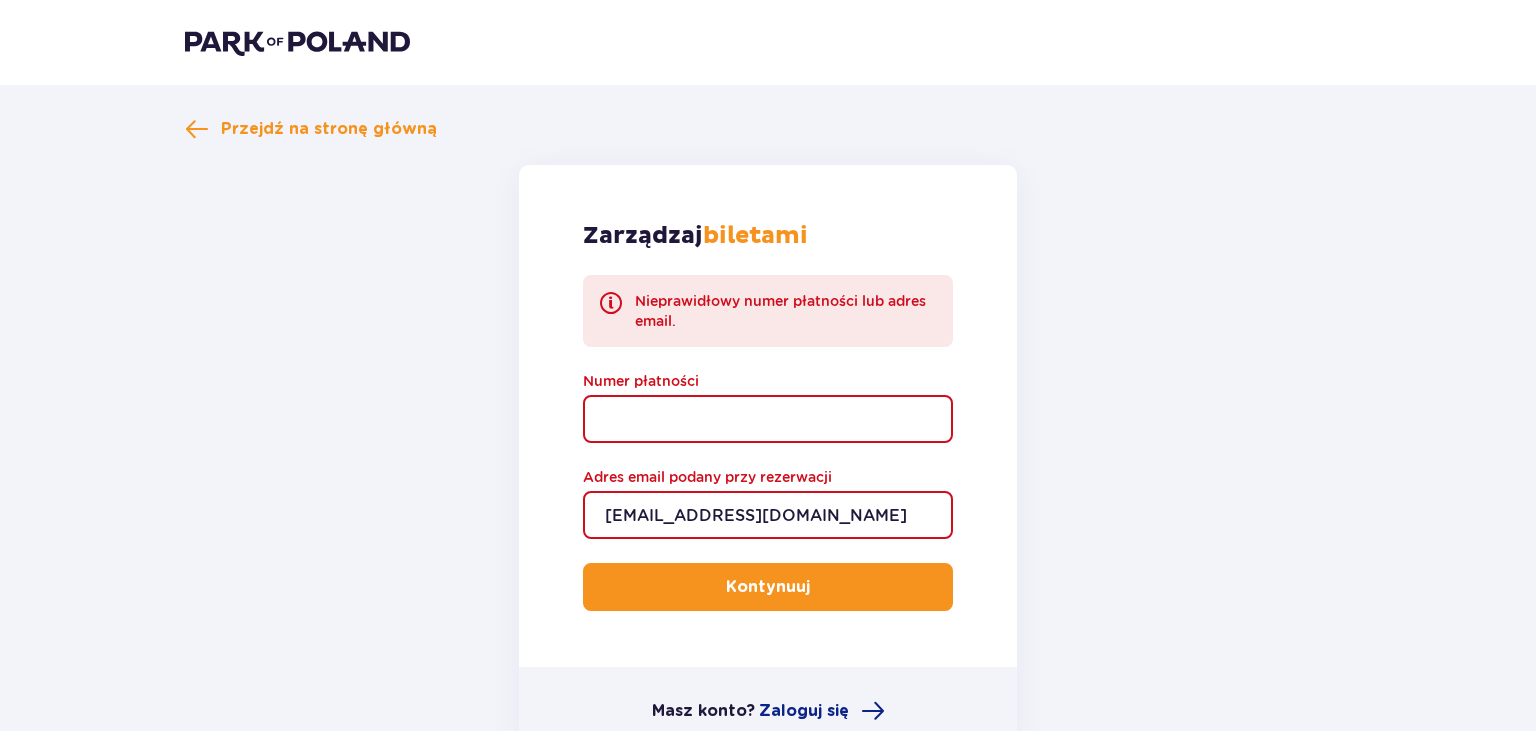 paste on "TR-VRC-H9HT7TX" 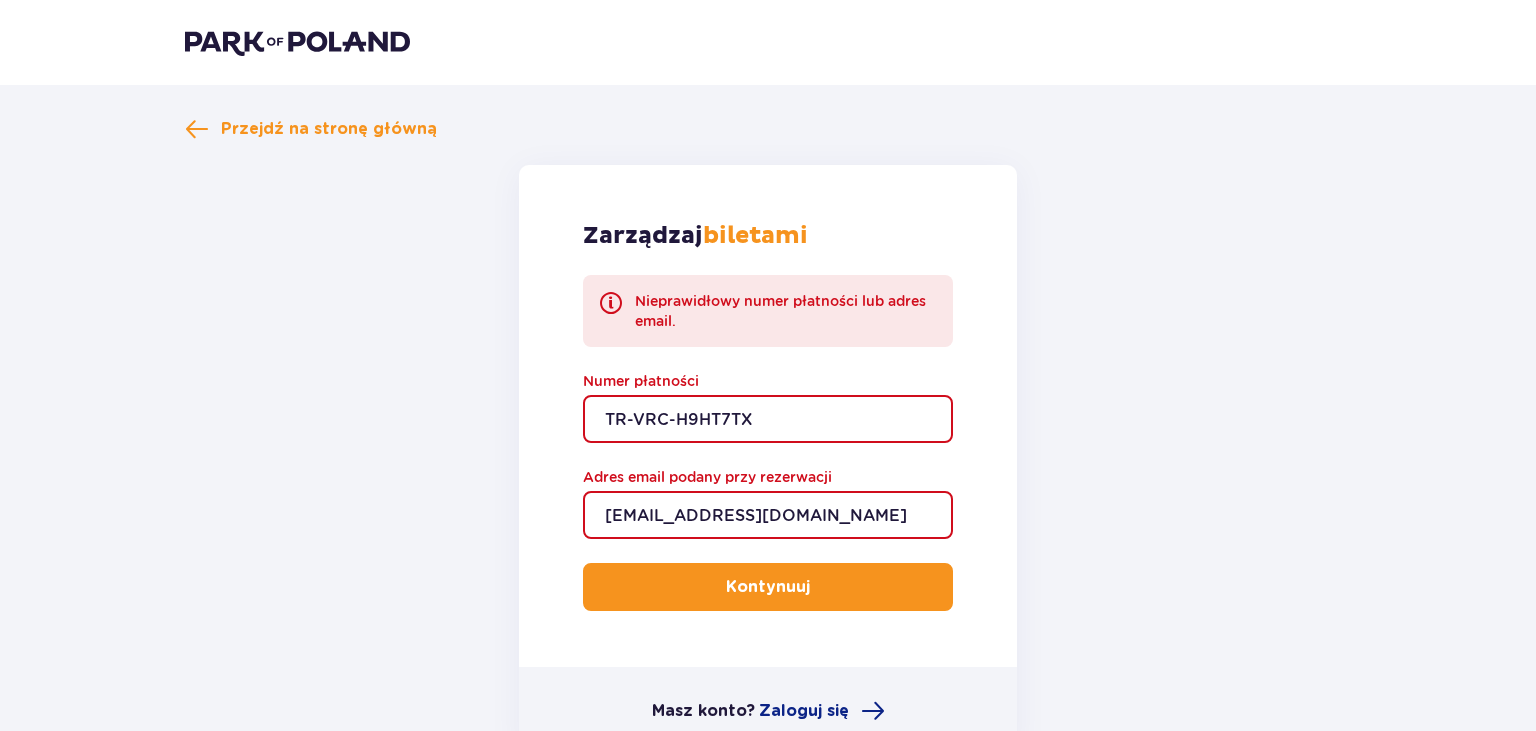type on "TR-VRC-H9HT7TX" 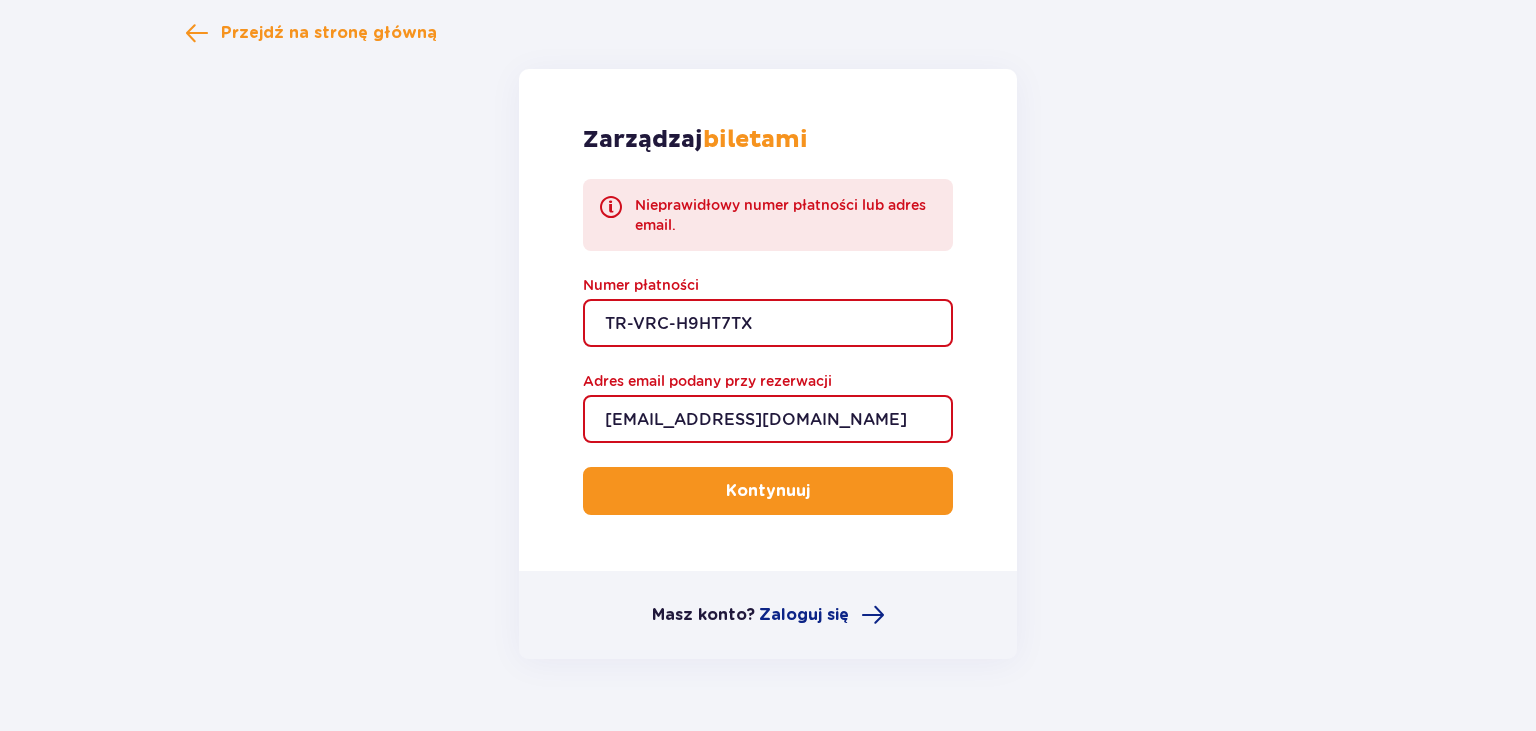 scroll, scrollTop: 144, scrollLeft: 0, axis: vertical 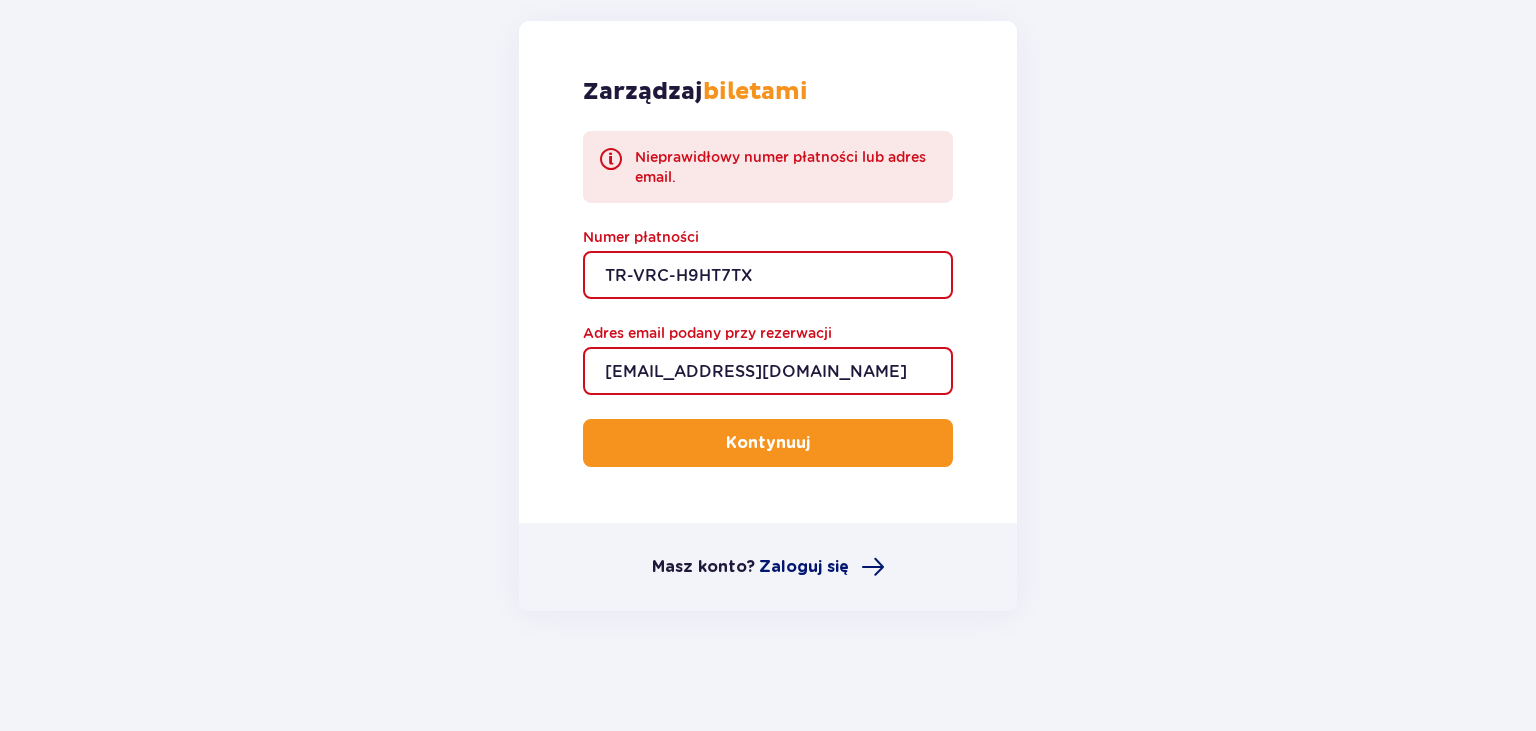 click on "Zaloguj się" at bounding box center [804, 567] 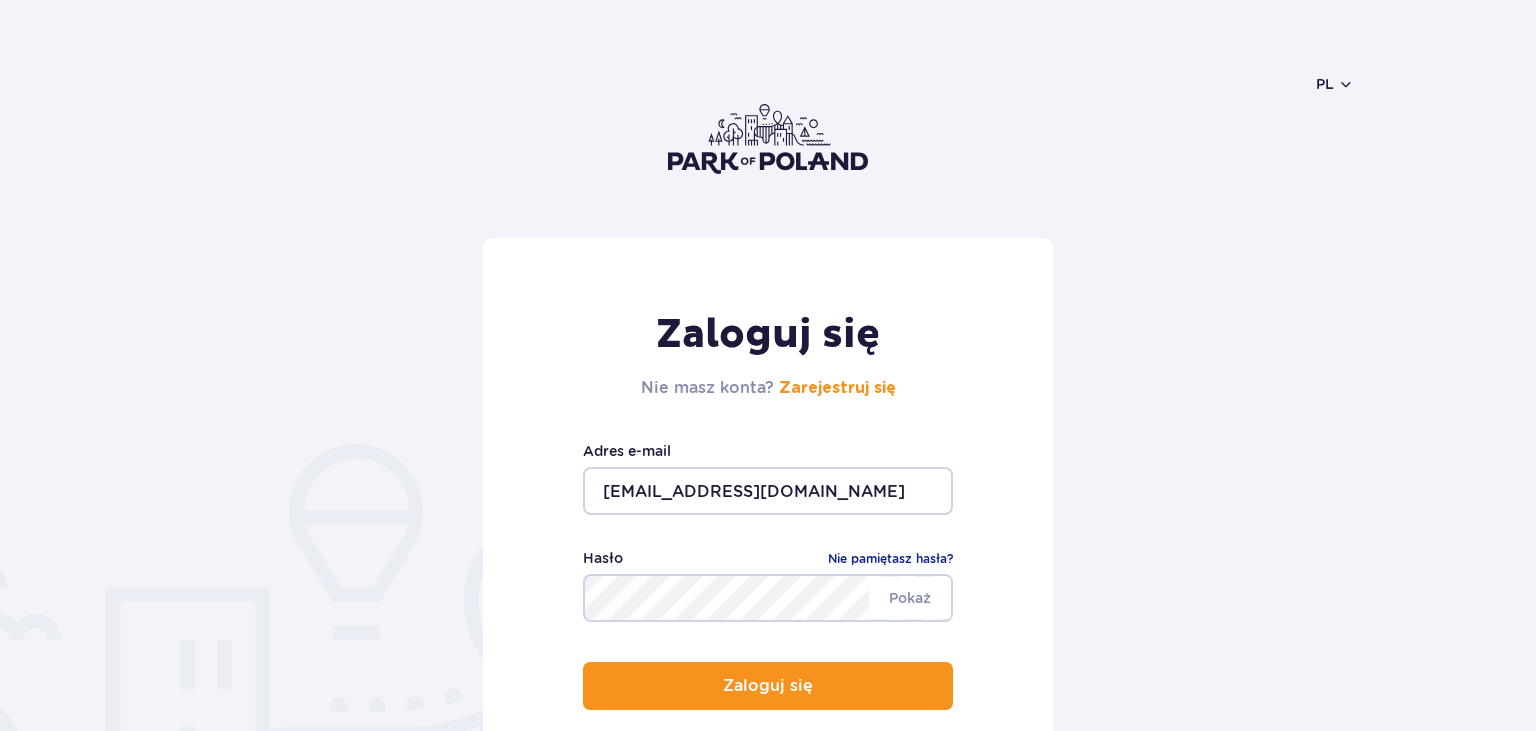 scroll, scrollTop: 0, scrollLeft: 0, axis: both 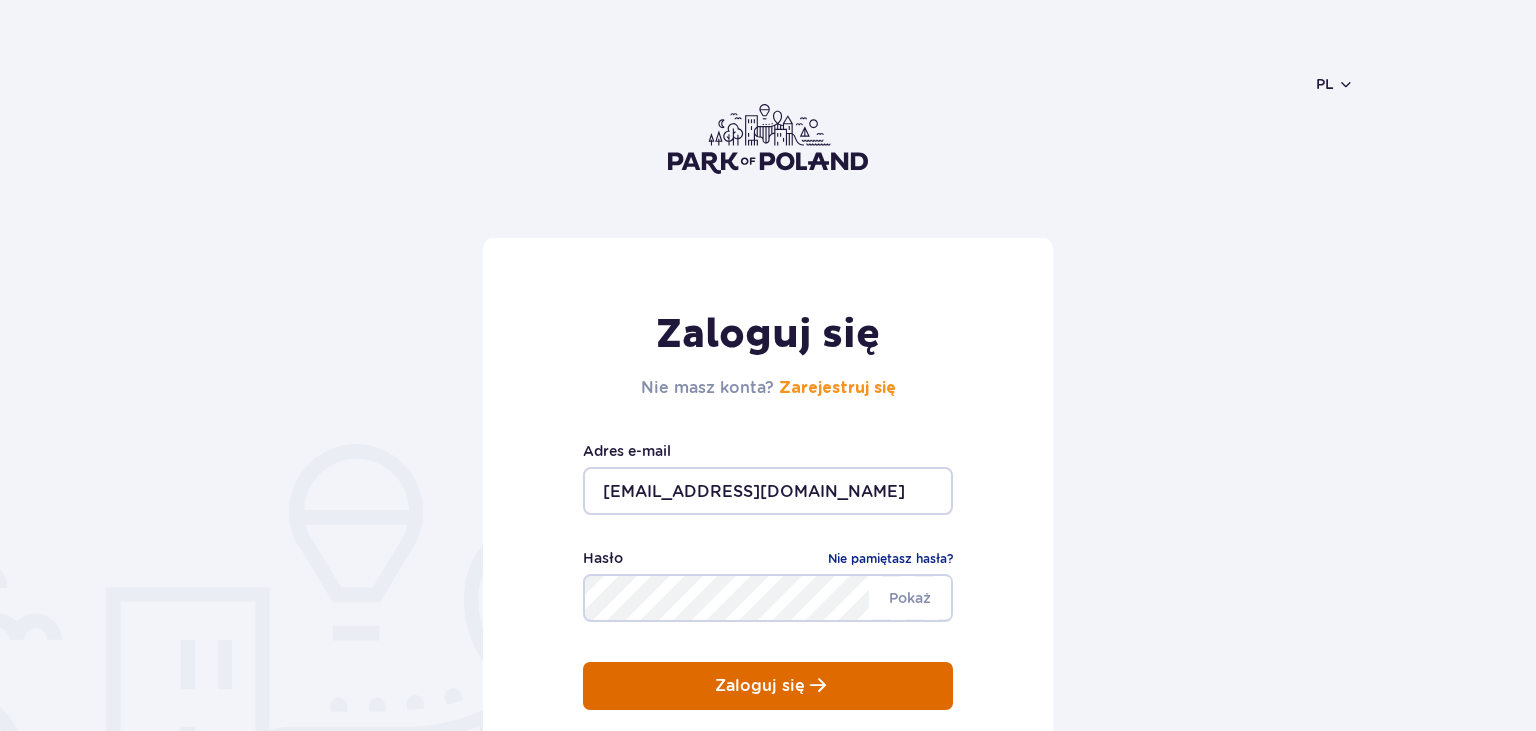 click on "Zaloguj się" at bounding box center [768, 686] 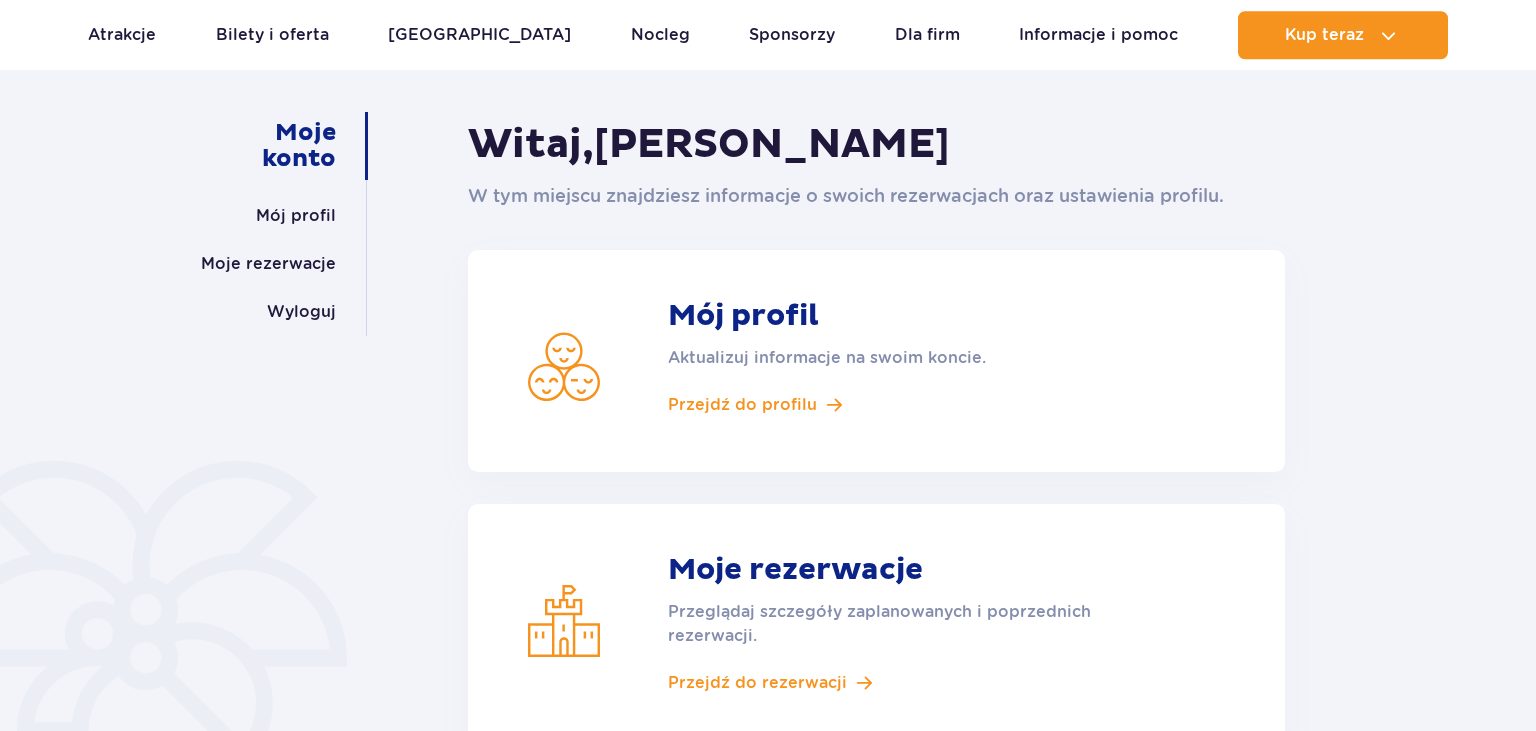 scroll, scrollTop: 316, scrollLeft: 0, axis: vertical 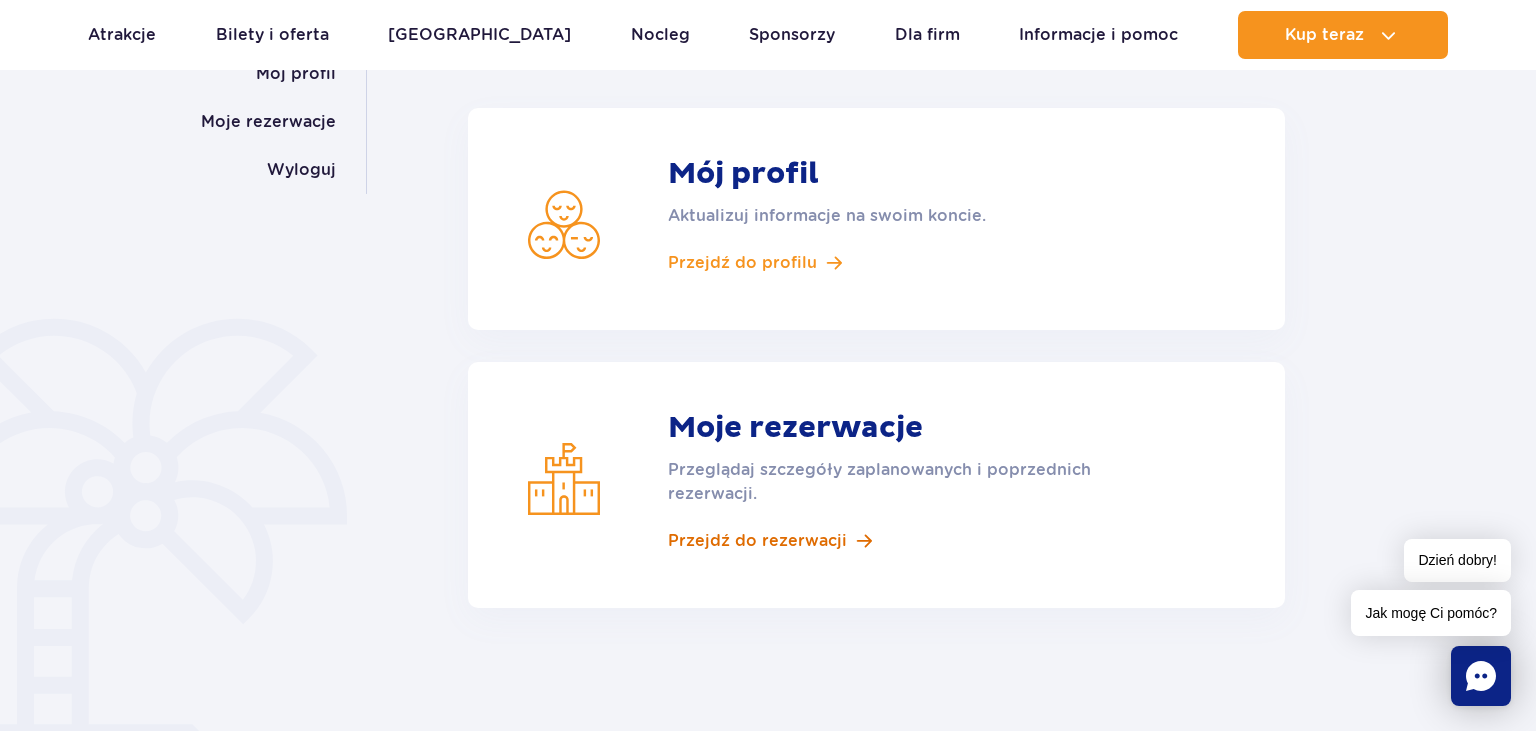 click on "Przejdź do rezerwacji" at bounding box center (757, 541) 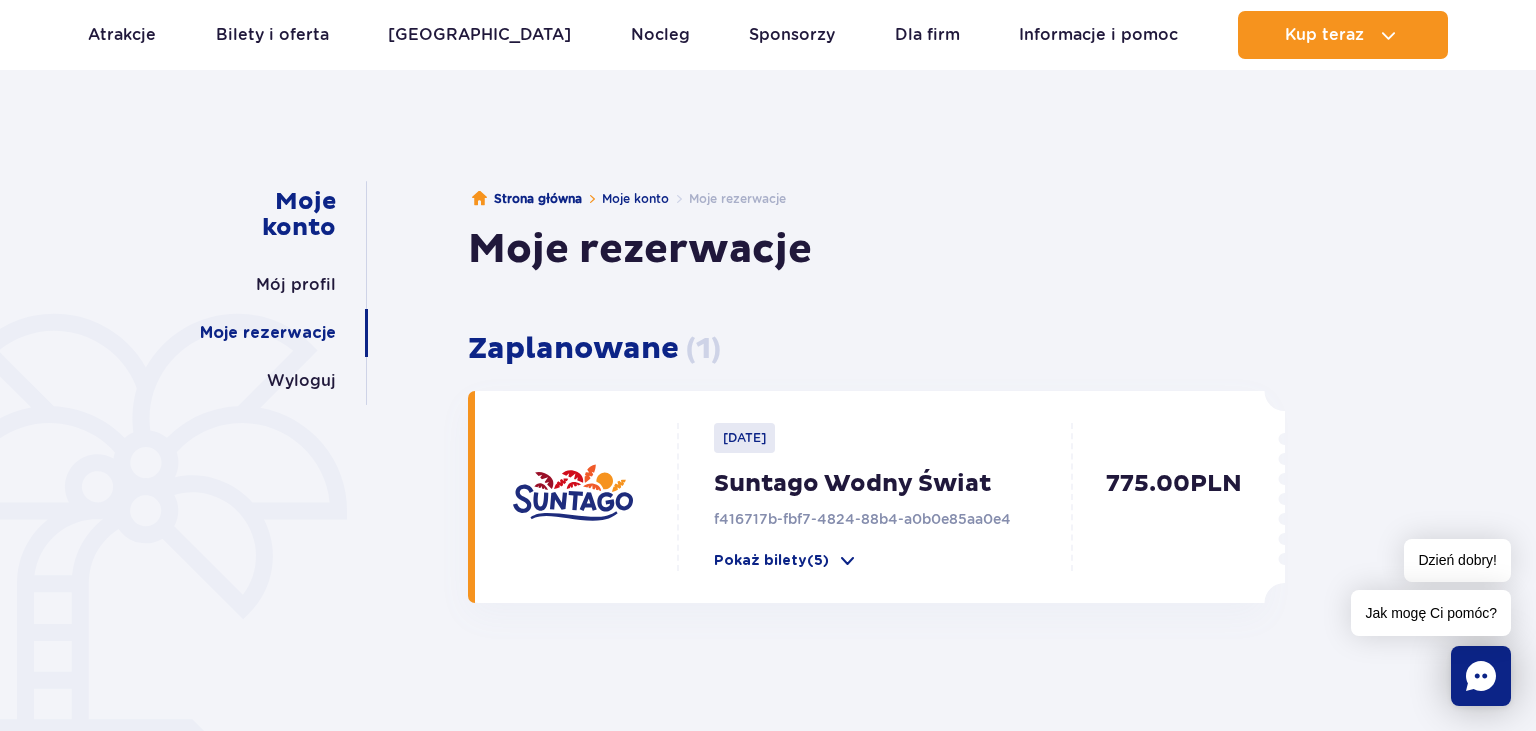 scroll, scrollTop: 211, scrollLeft: 0, axis: vertical 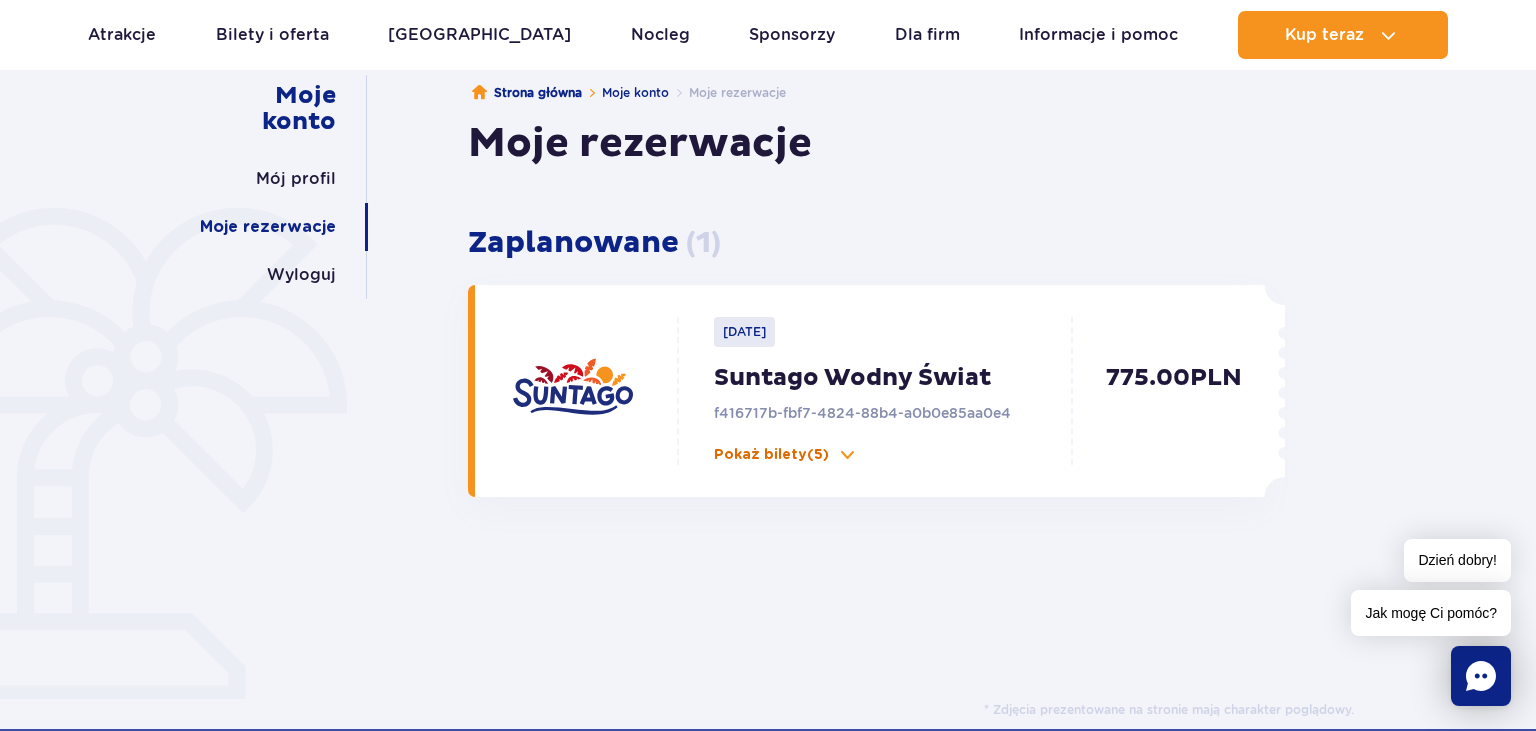 click at bounding box center [847, 455] 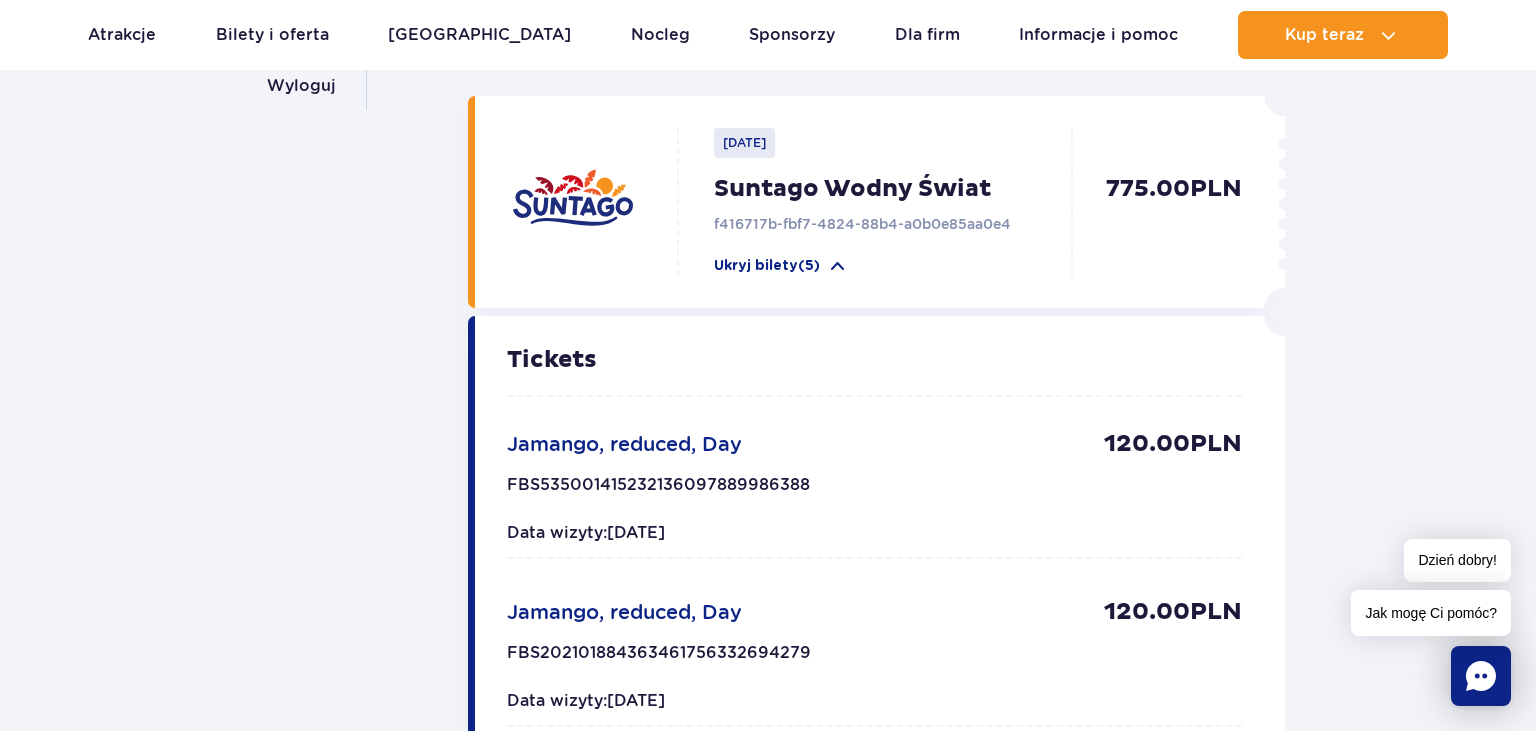 scroll, scrollTop: 211, scrollLeft: 0, axis: vertical 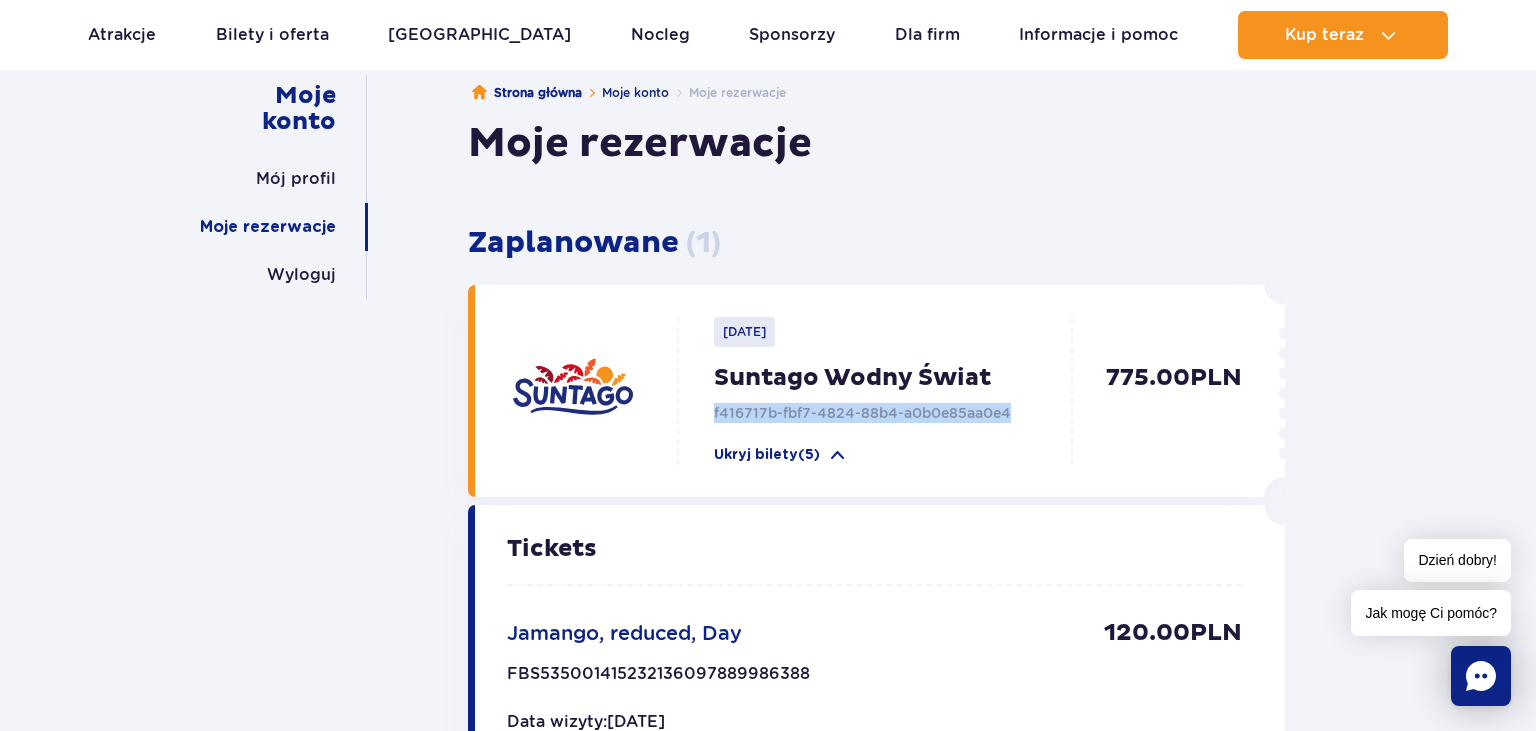 drag, startPoint x: 711, startPoint y: 413, endPoint x: 1021, endPoint y: 414, distance: 310.00162 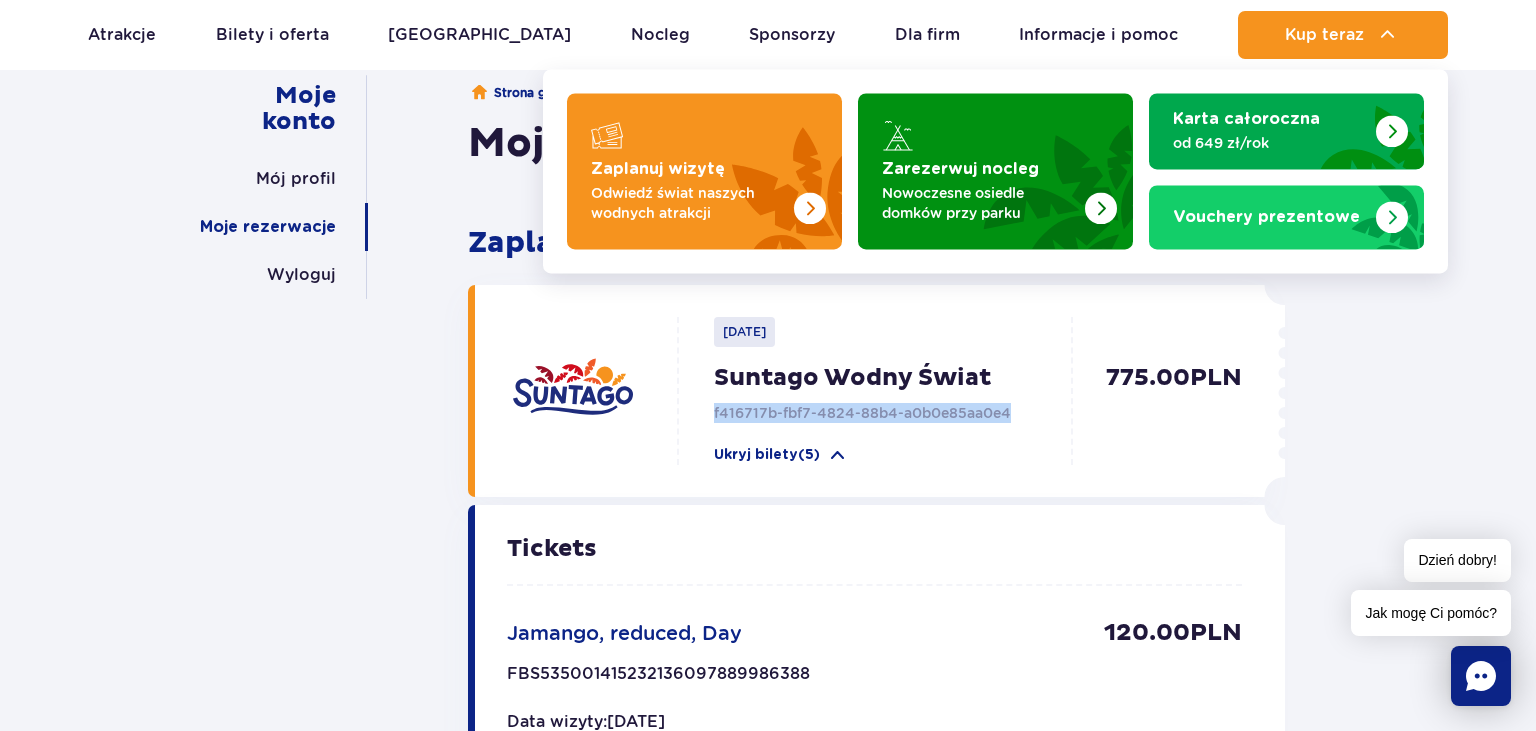 scroll, scrollTop: 0, scrollLeft: 0, axis: both 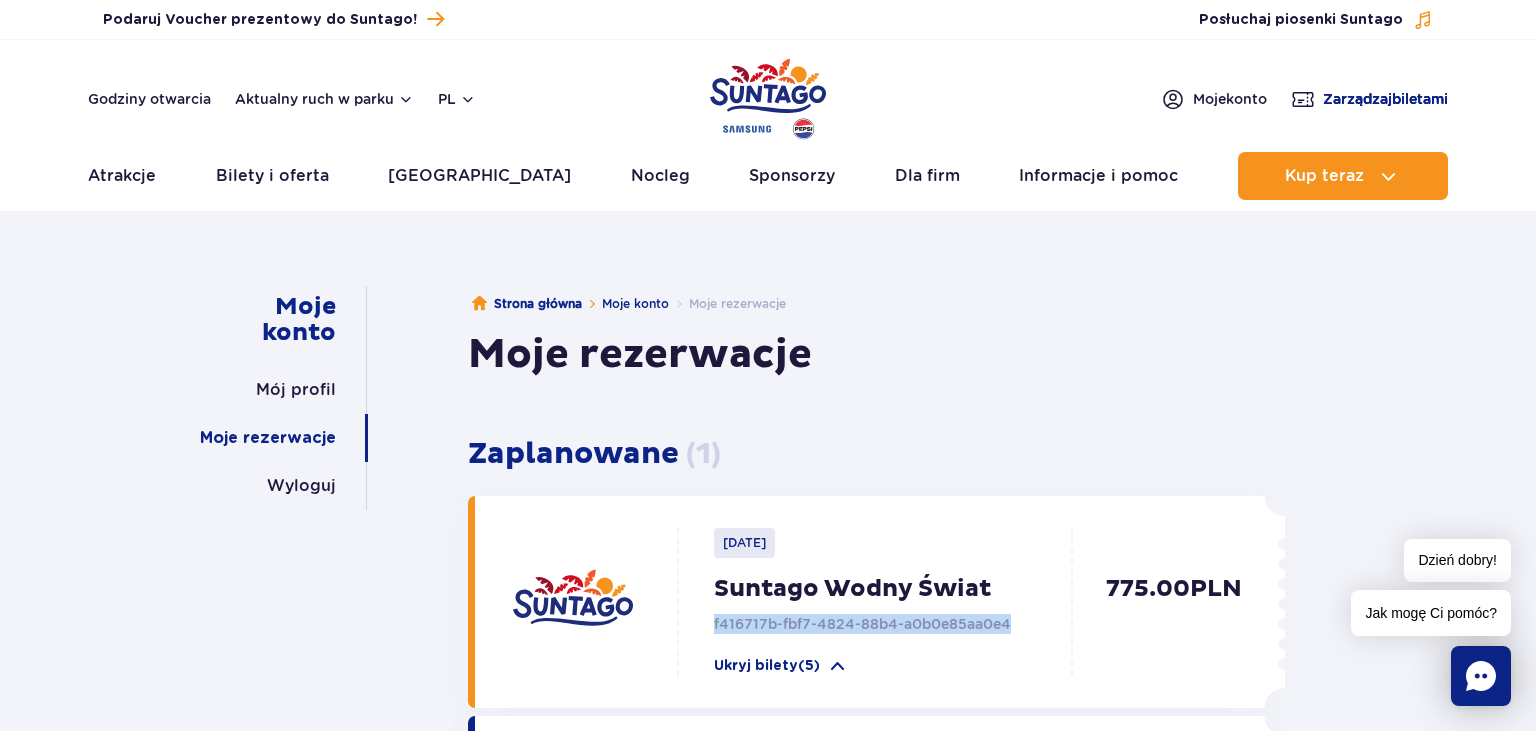 click on "Zarządzaj  biletami" at bounding box center [1385, 99] 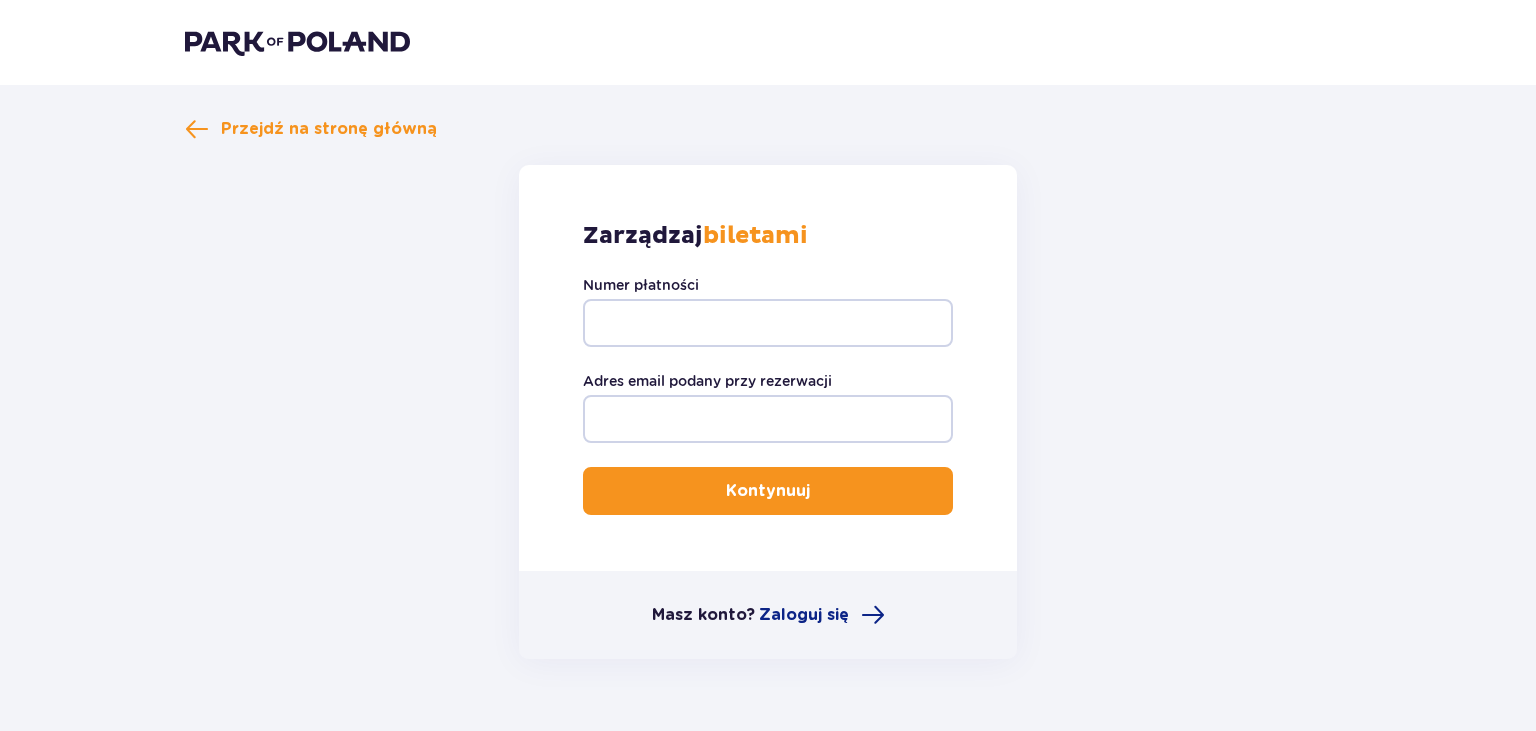 scroll, scrollTop: 0, scrollLeft: 0, axis: both 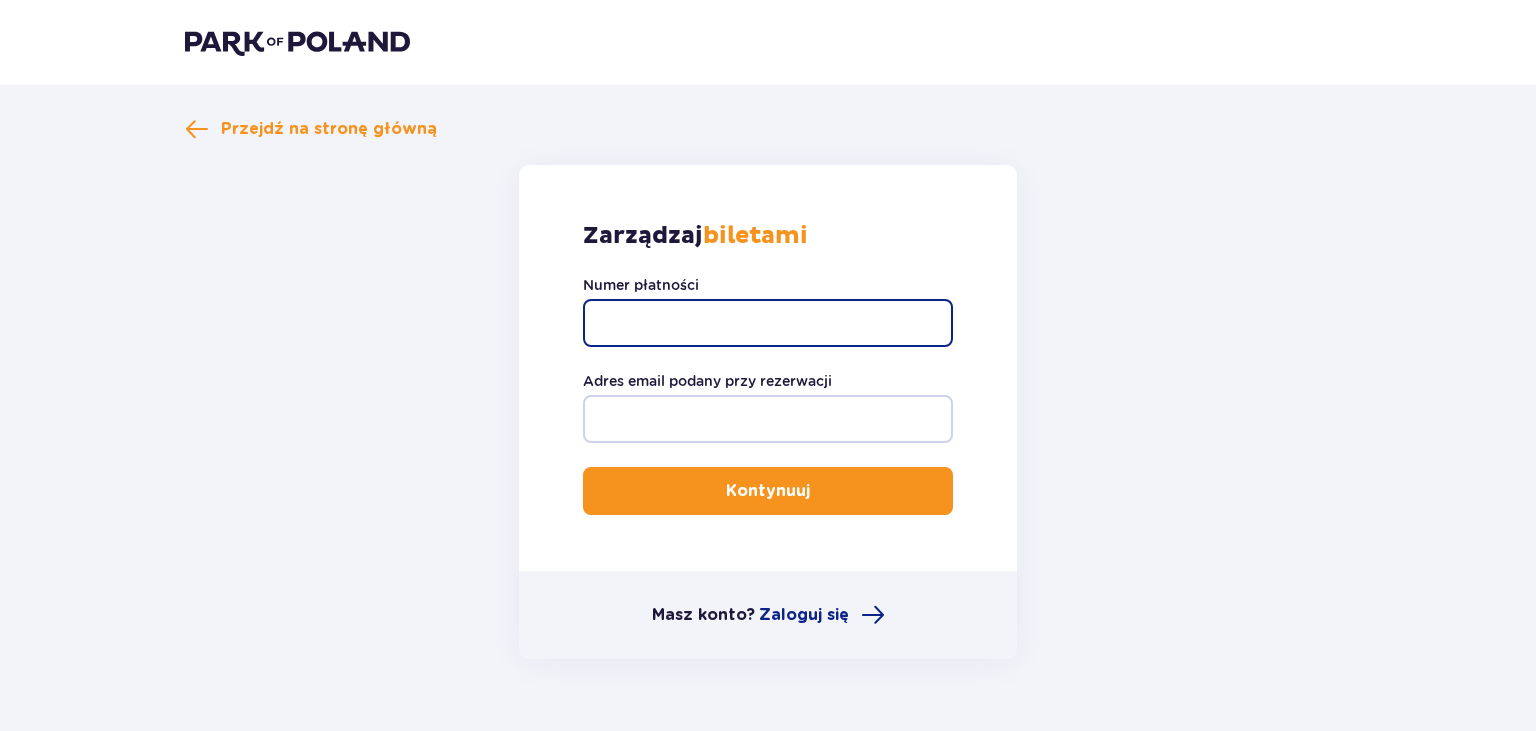 click on "Numer płatności" at bounding box center (768, 323) 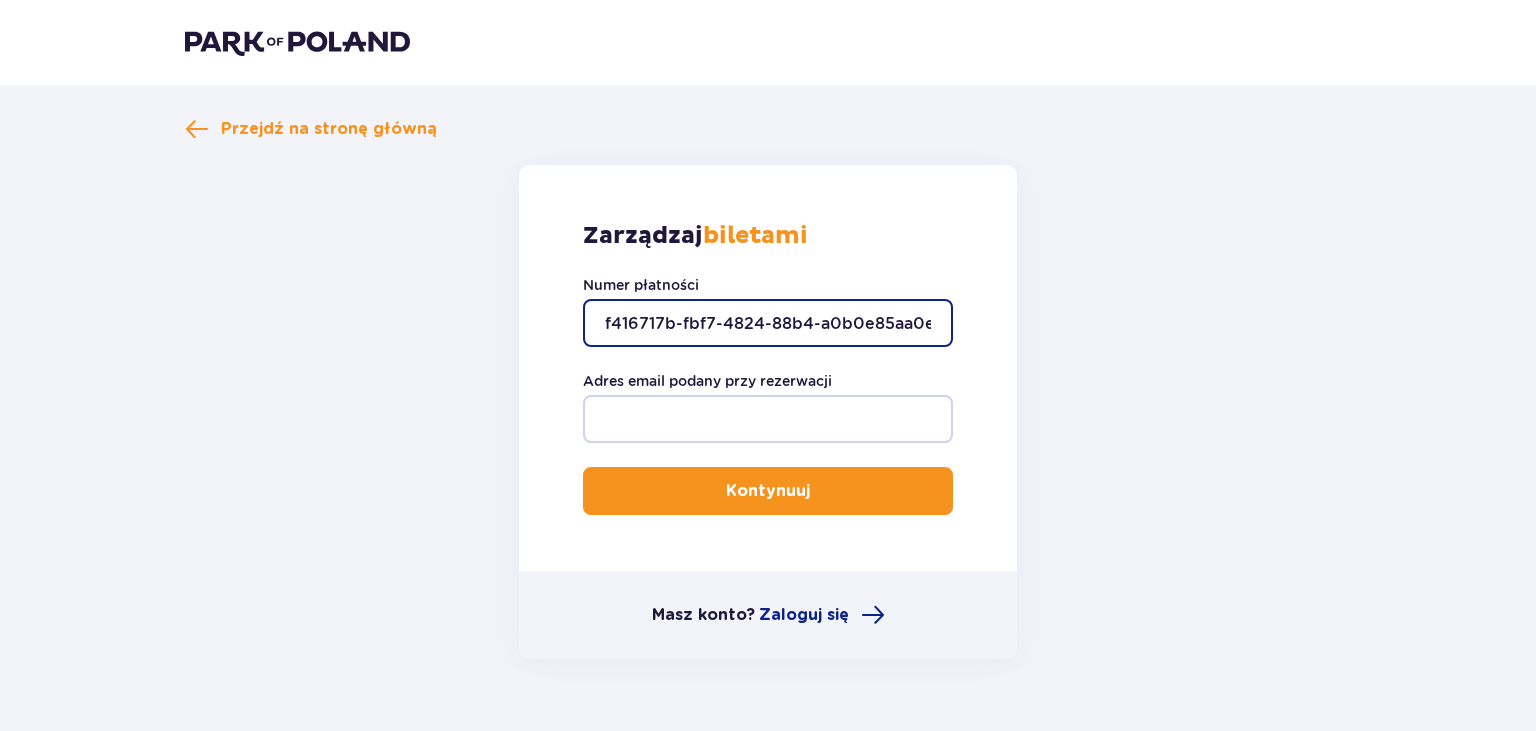 scroll, scrollTop: 0, scrollLeft: 9, axis: horizontal 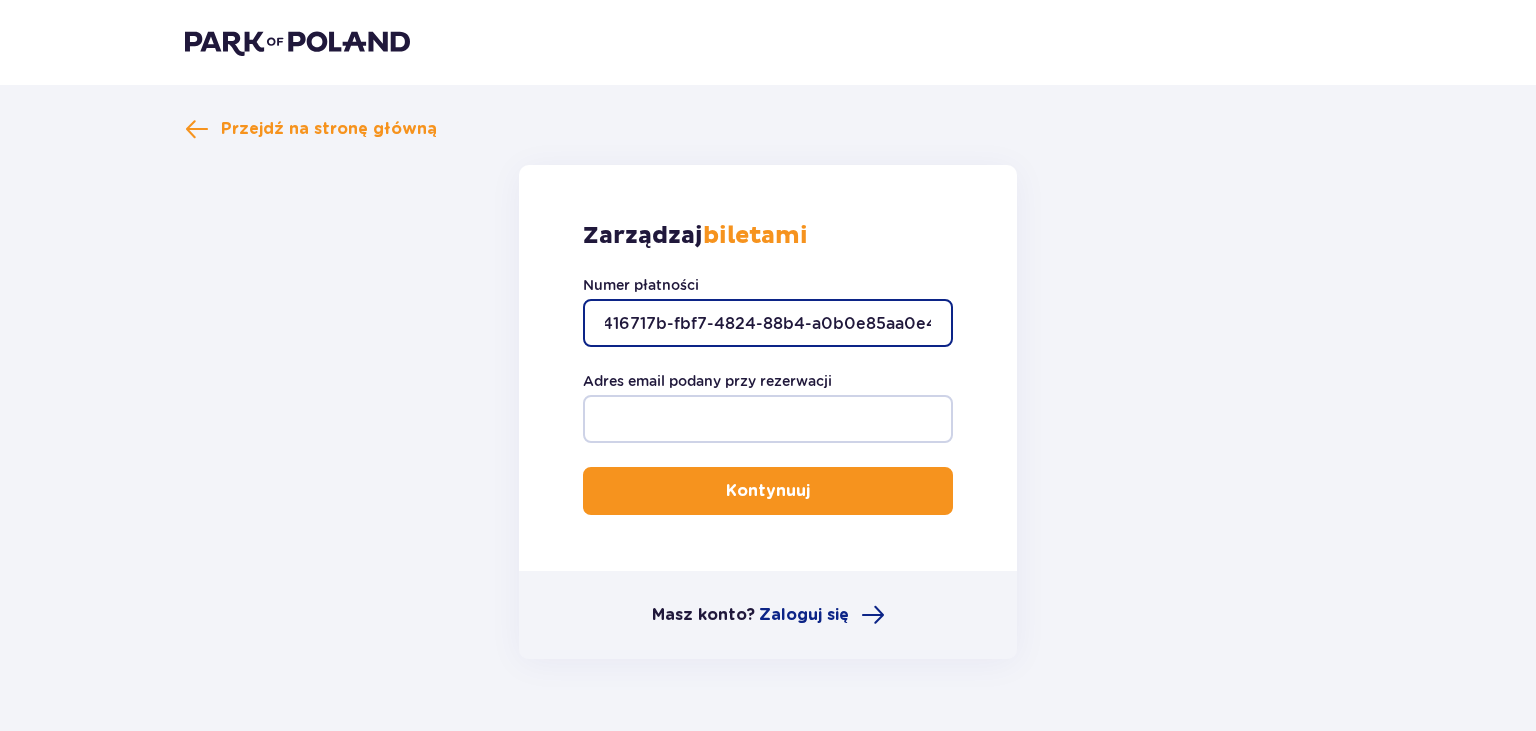 type on "f416717b-fbf7-4824-88b4-a0b0e85aa0e4" 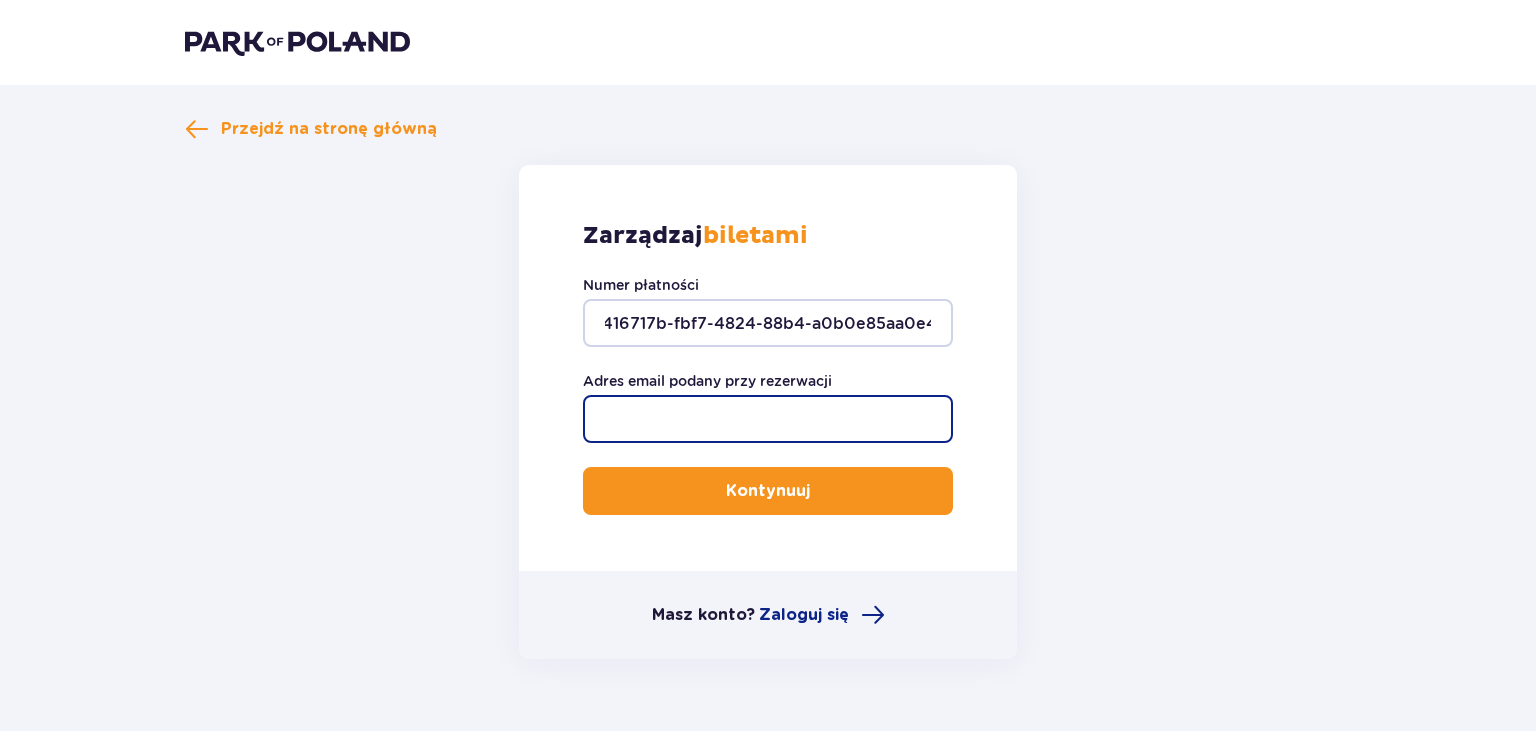click on "Adres email podany przy rezerwacji" at bounding box center (768, 419) 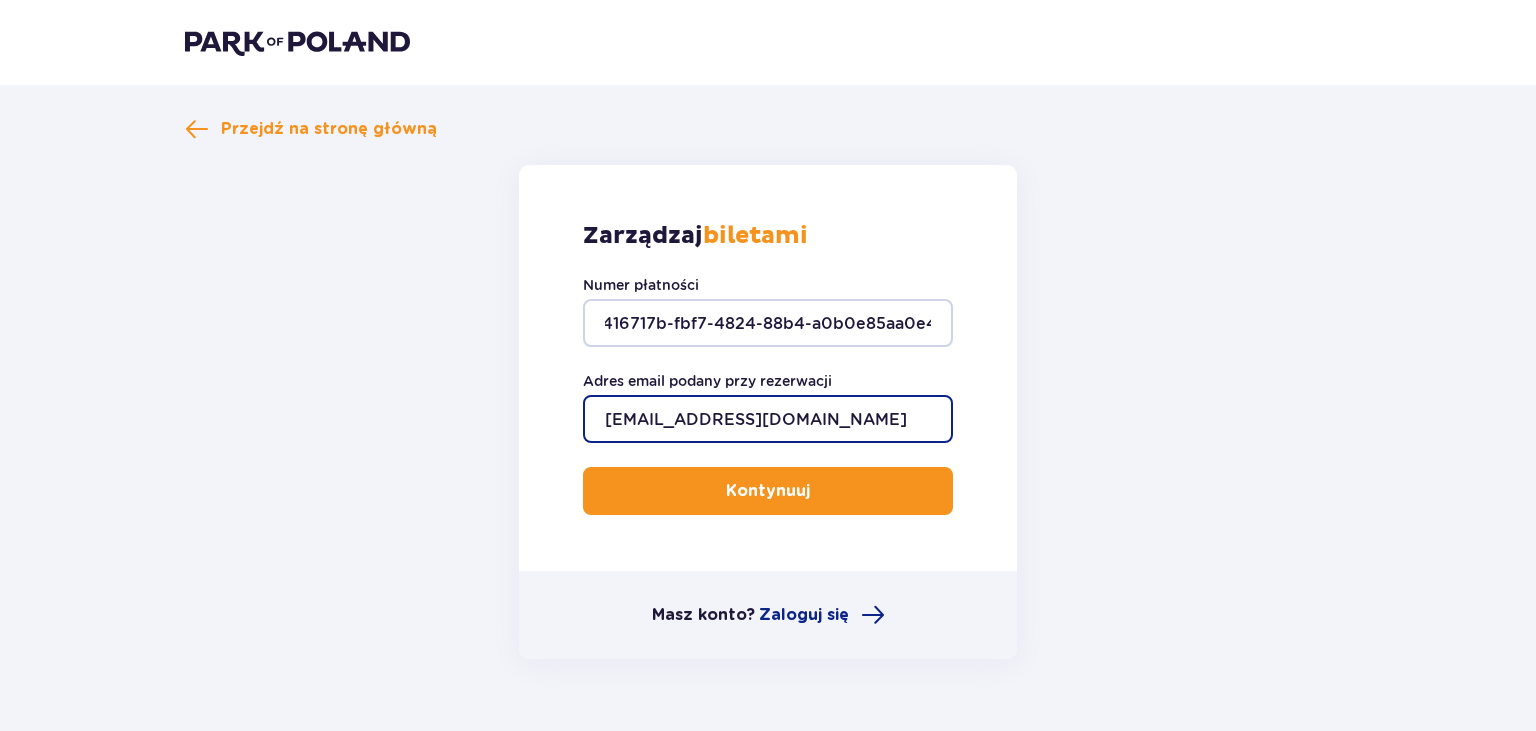 type on "[EMAIL_ADDRESS][DOMAIN_NAME]" 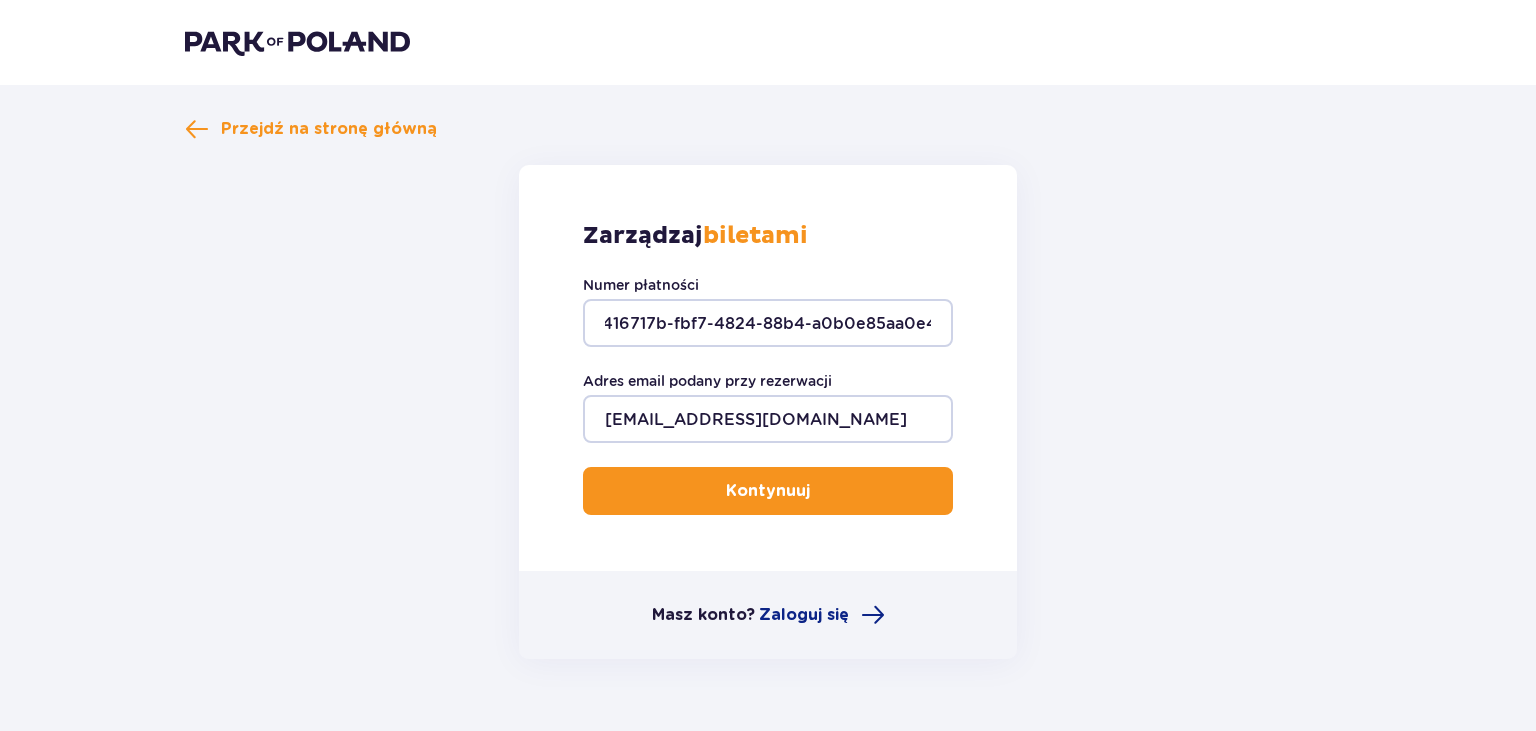 click on "Kontynuuj" at bounding box center [768, 491] 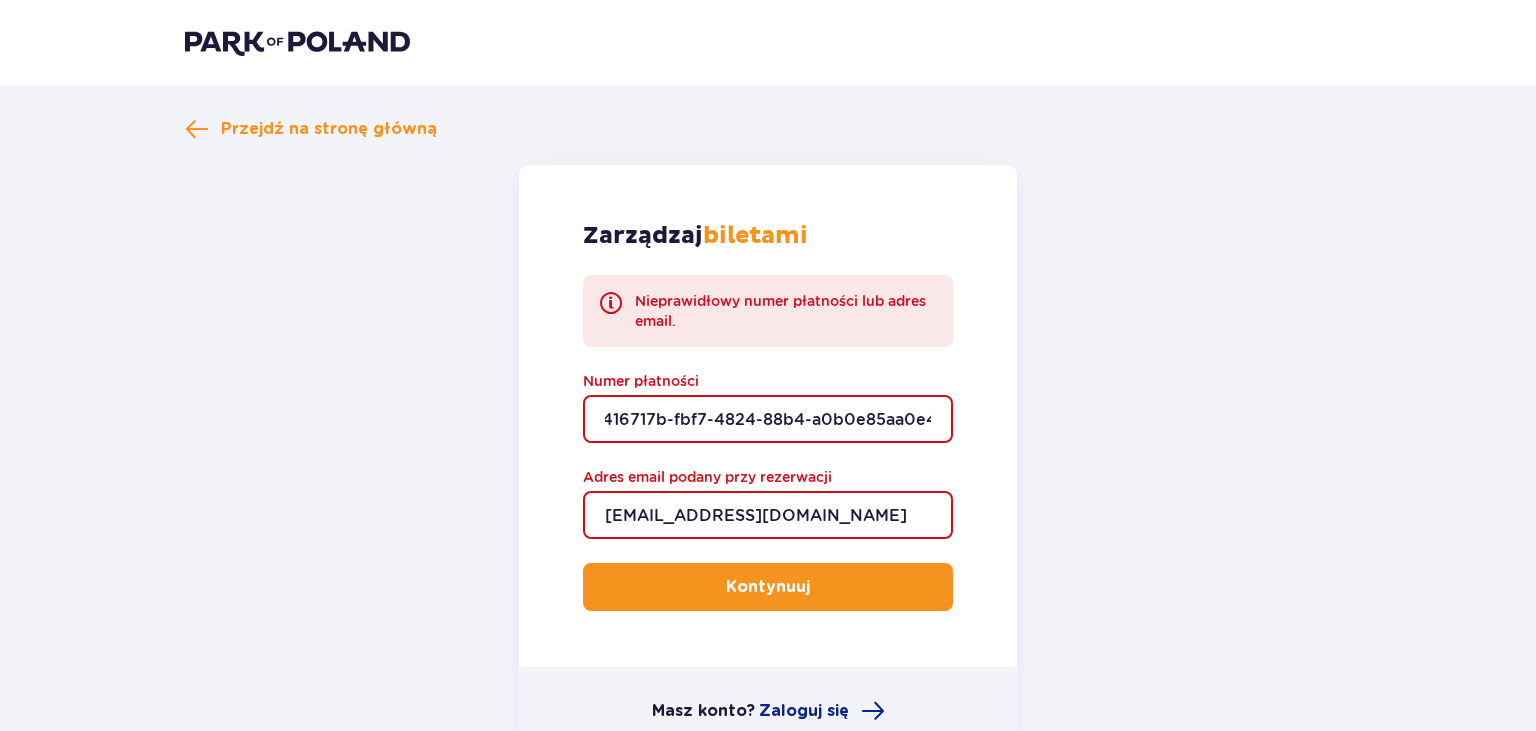 click on "f416717b-fbf7-4824-88b4-a0b0e85aa0e4" at bounding box center (768, 419) 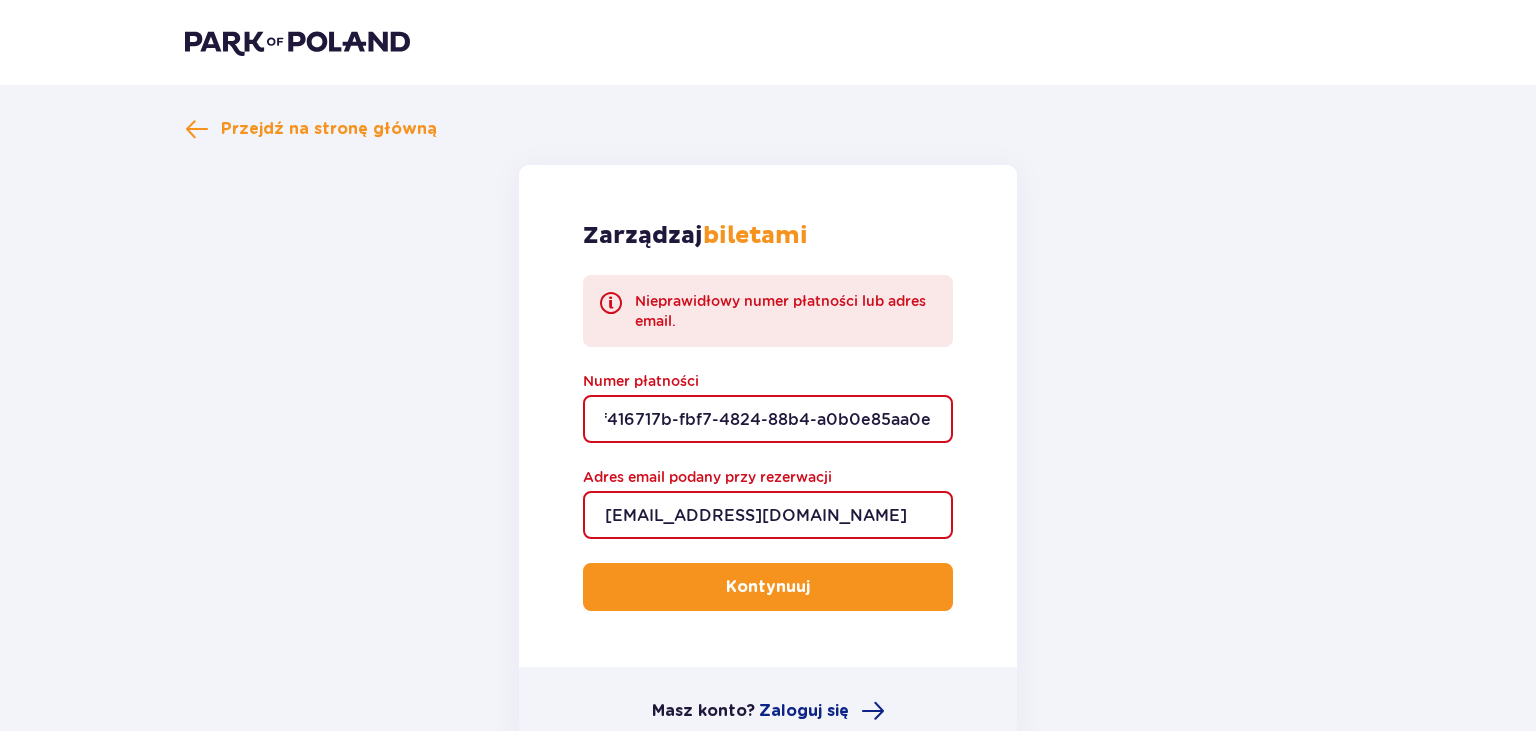 scroll, scrollTop: 0, scrollLeft: 0, axis: both 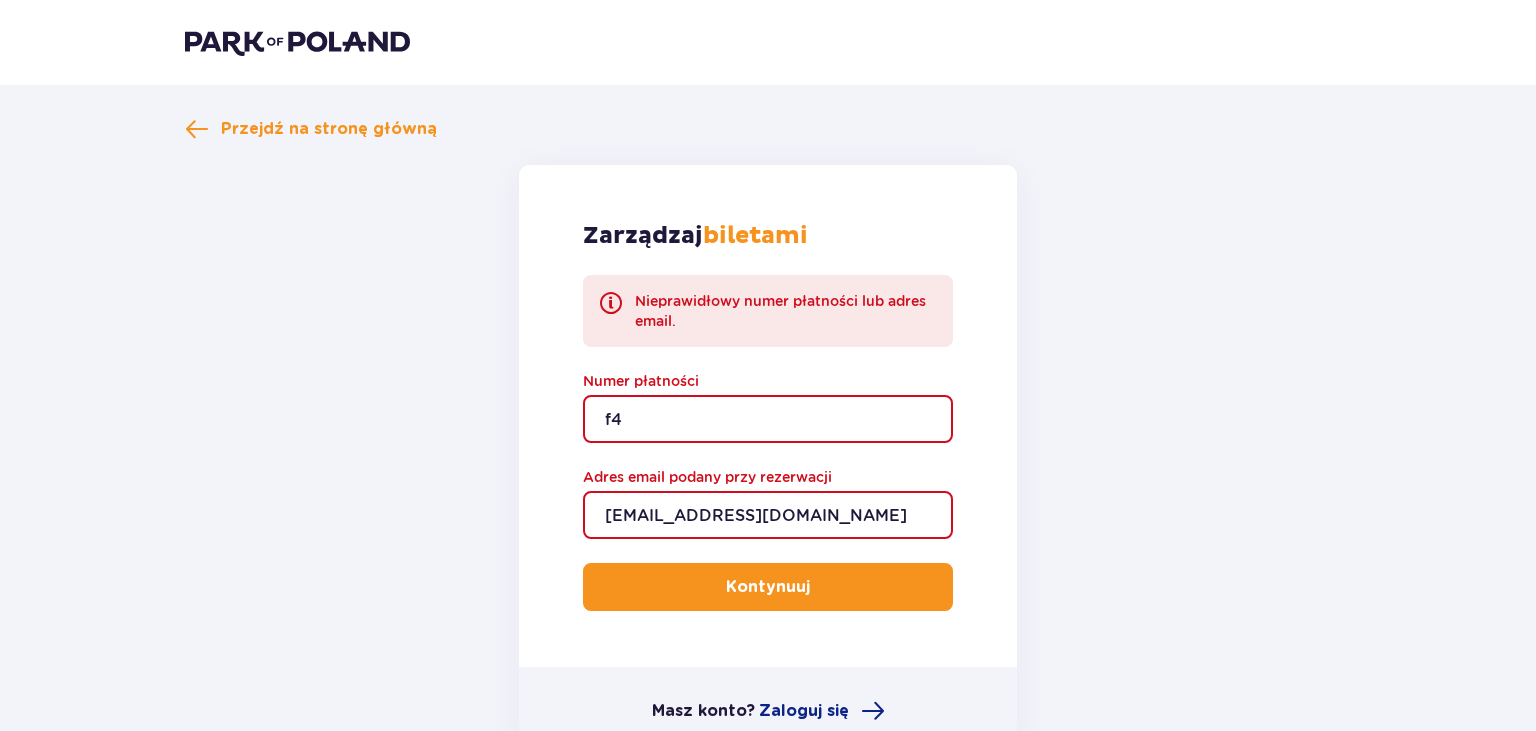 type on "f" 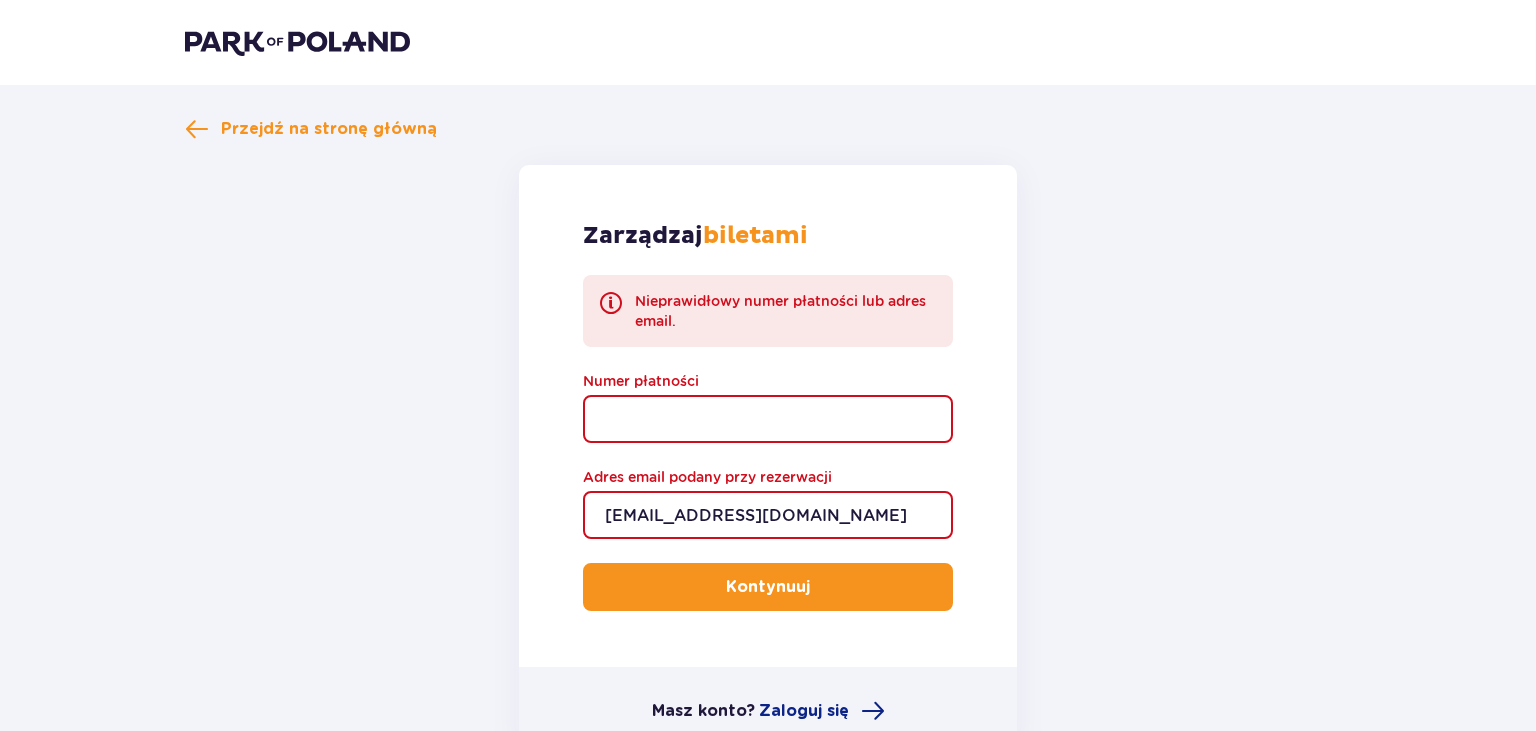 paste on "TR-VRC-H9HT7TX" 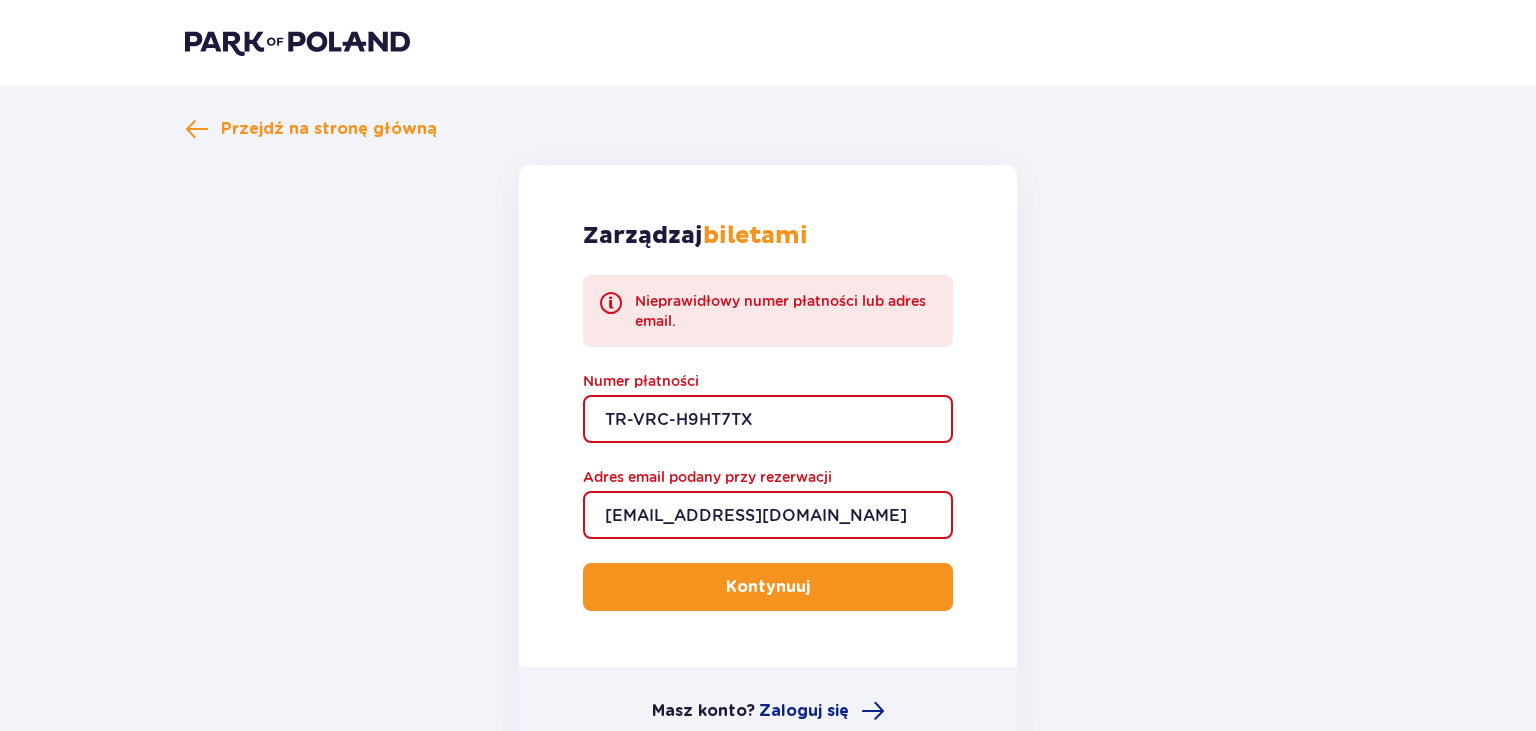 type on "TR-VRC-H9HT7TX" 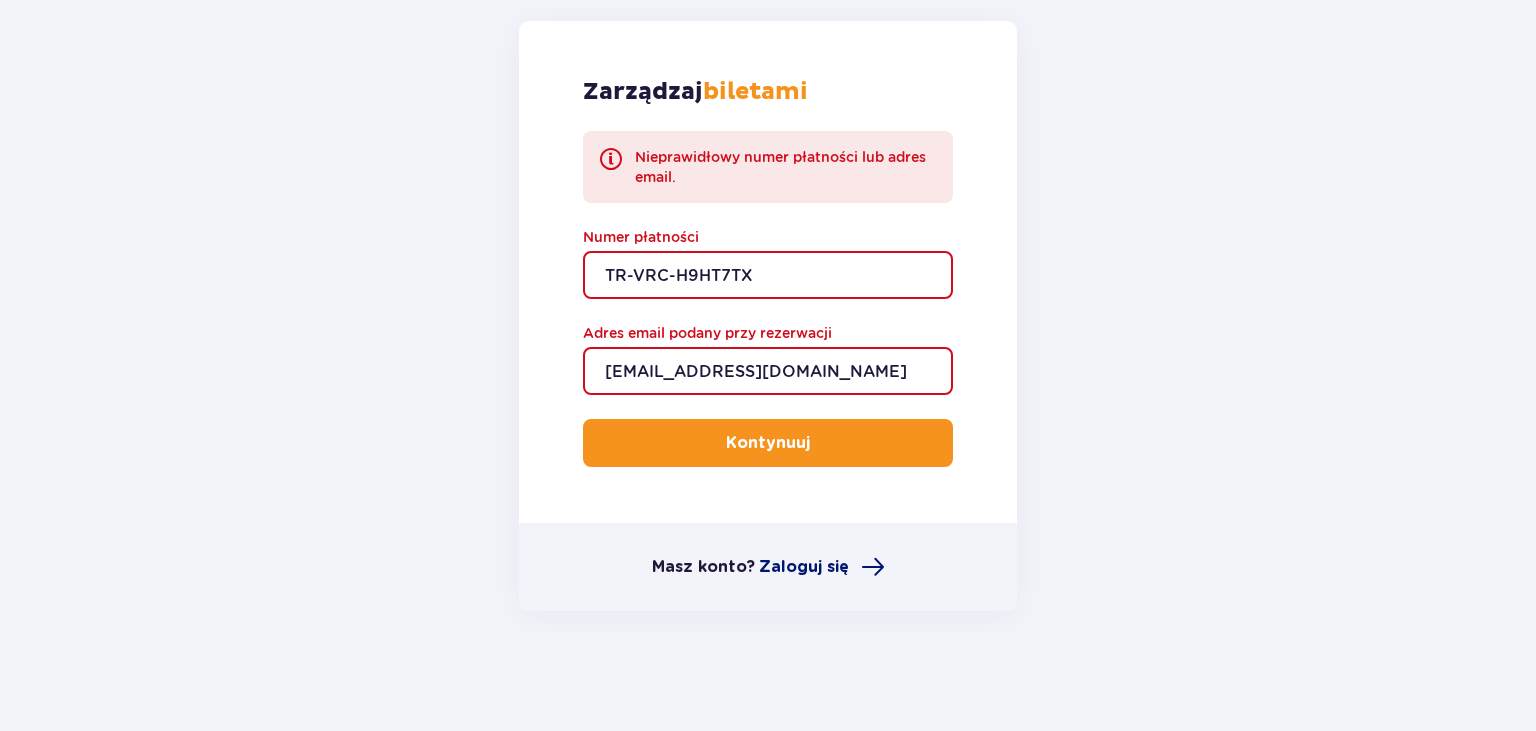 click on "Zaloguj się" at bounding box center (804, 567) 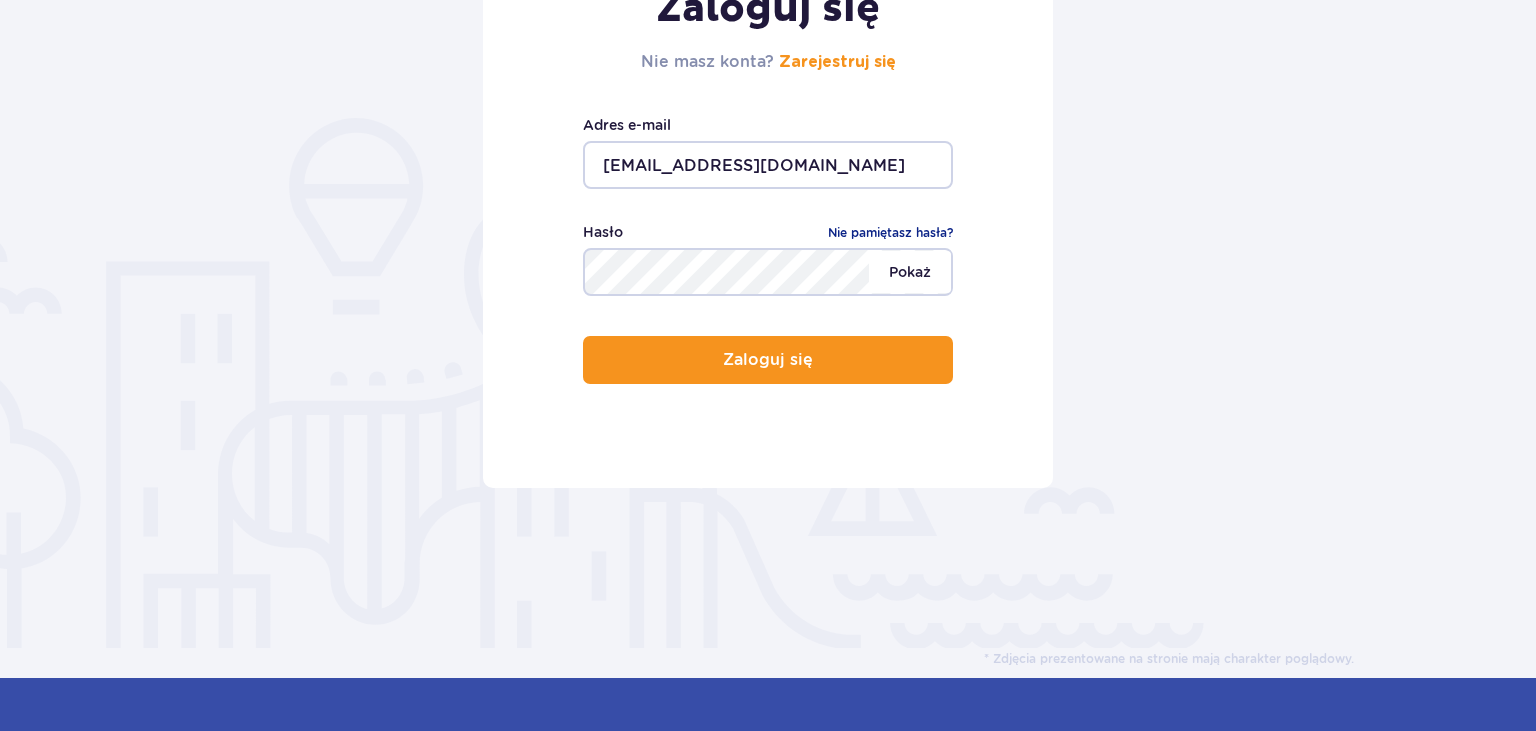 scroll, scrollTop: 422, scrollLeft: 0, axis: vertical 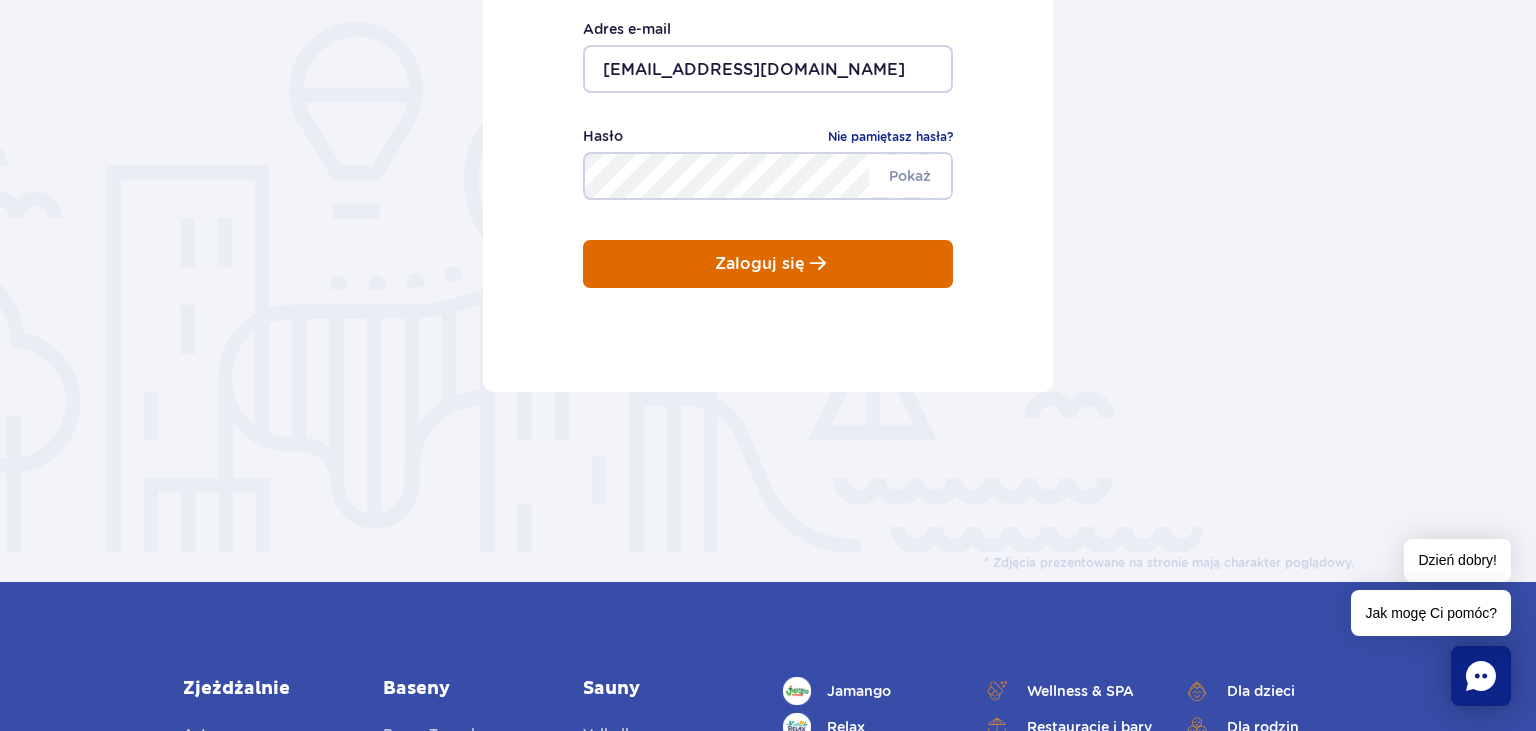 click on "Zaloguj się" at bounding box center (768, 264) 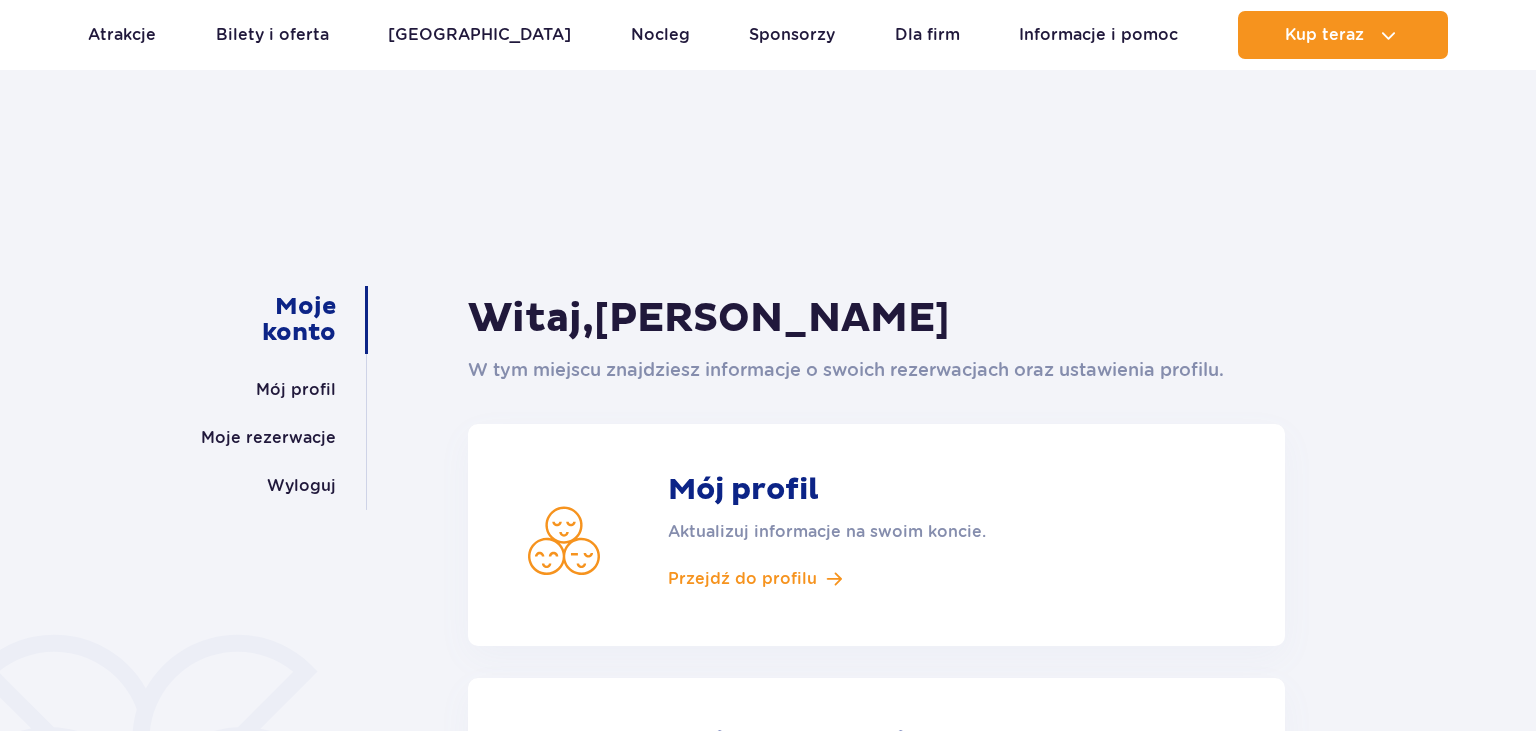 scroll, scrollTop: 528, scrollLeft: 0, axis: vertical 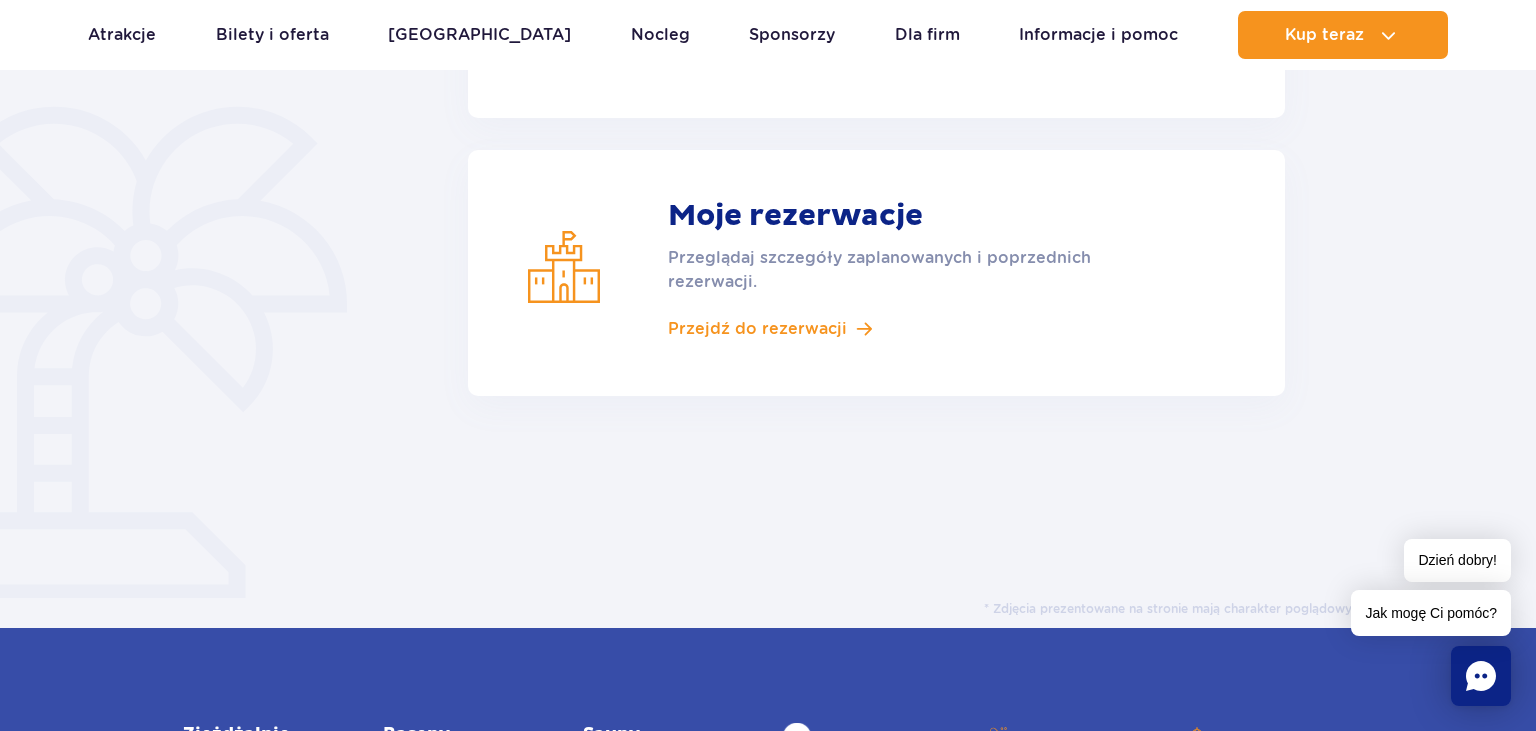 click 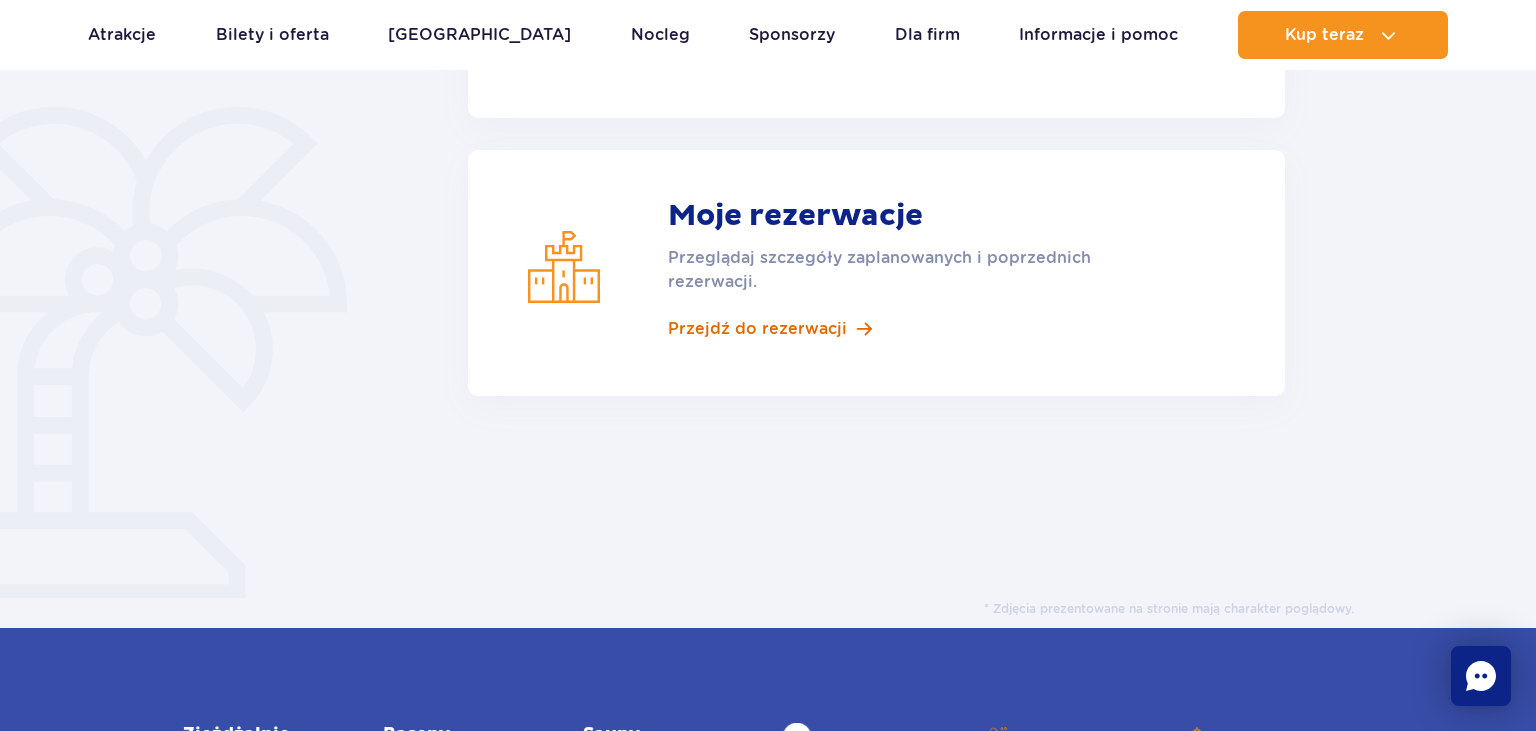 click on "Przejdź do rezerwacji" at bounding box center [757, 329] 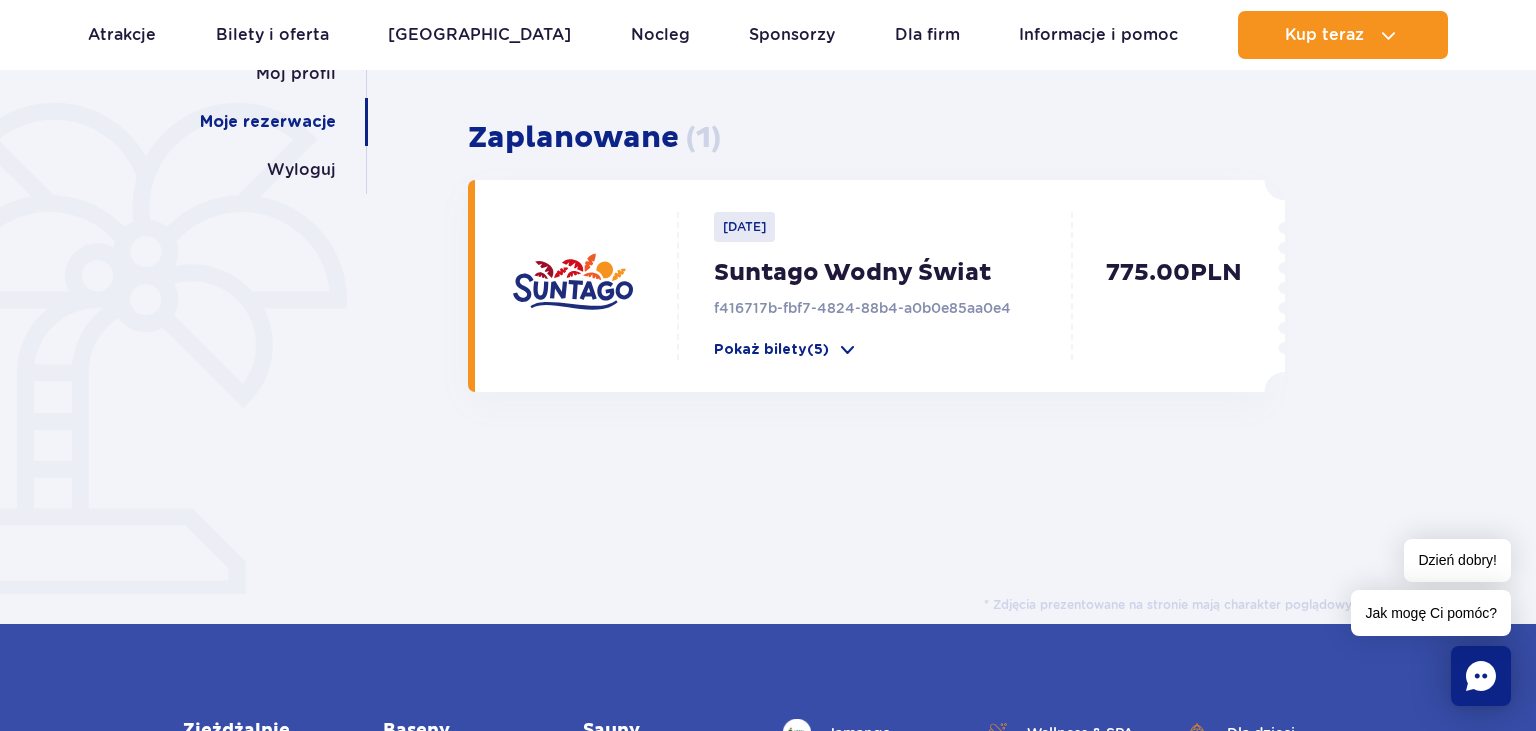 scroll, scrollTop: 0, scrollLeft: 0, axis: both 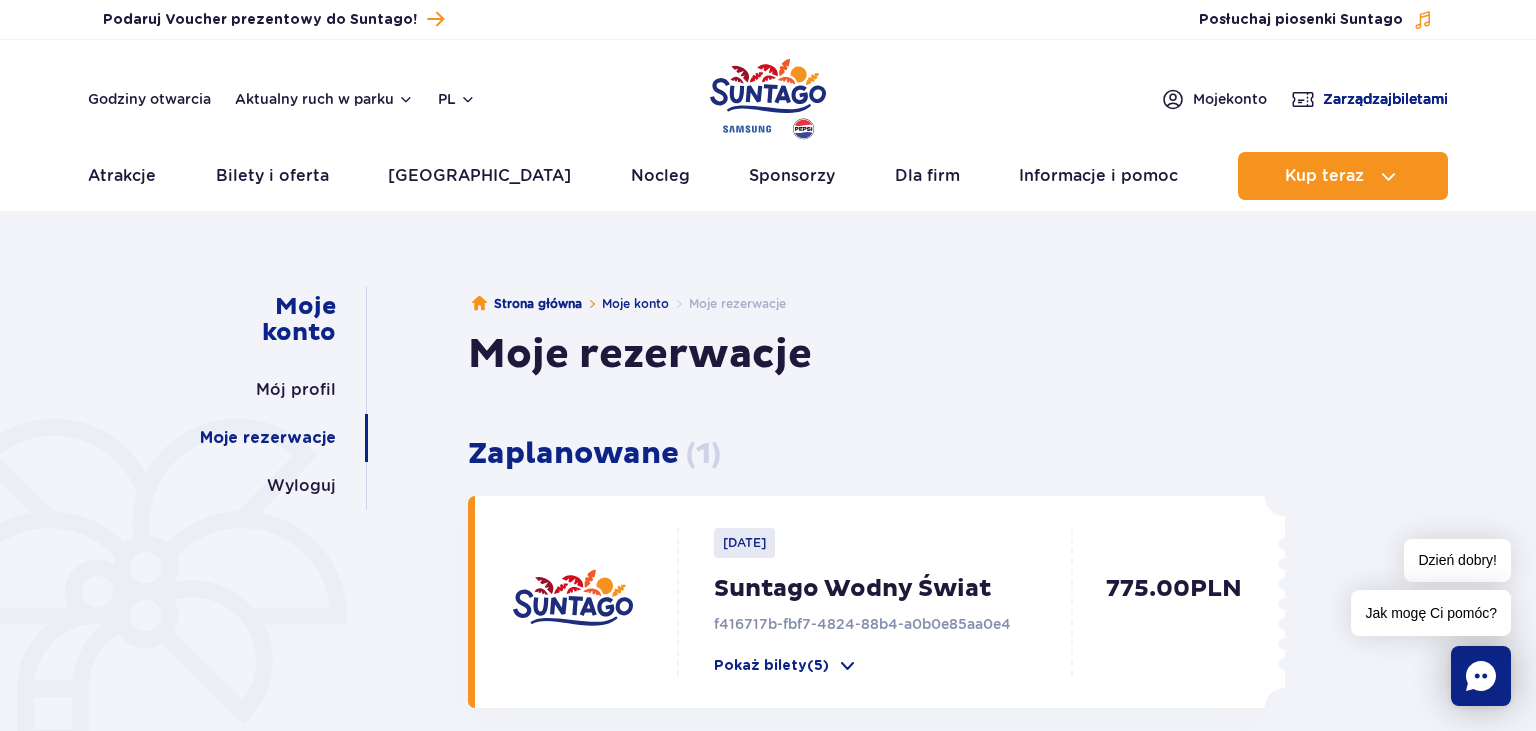 click on "Zarządzaj  biletami" at bounding box center (1385, 99) 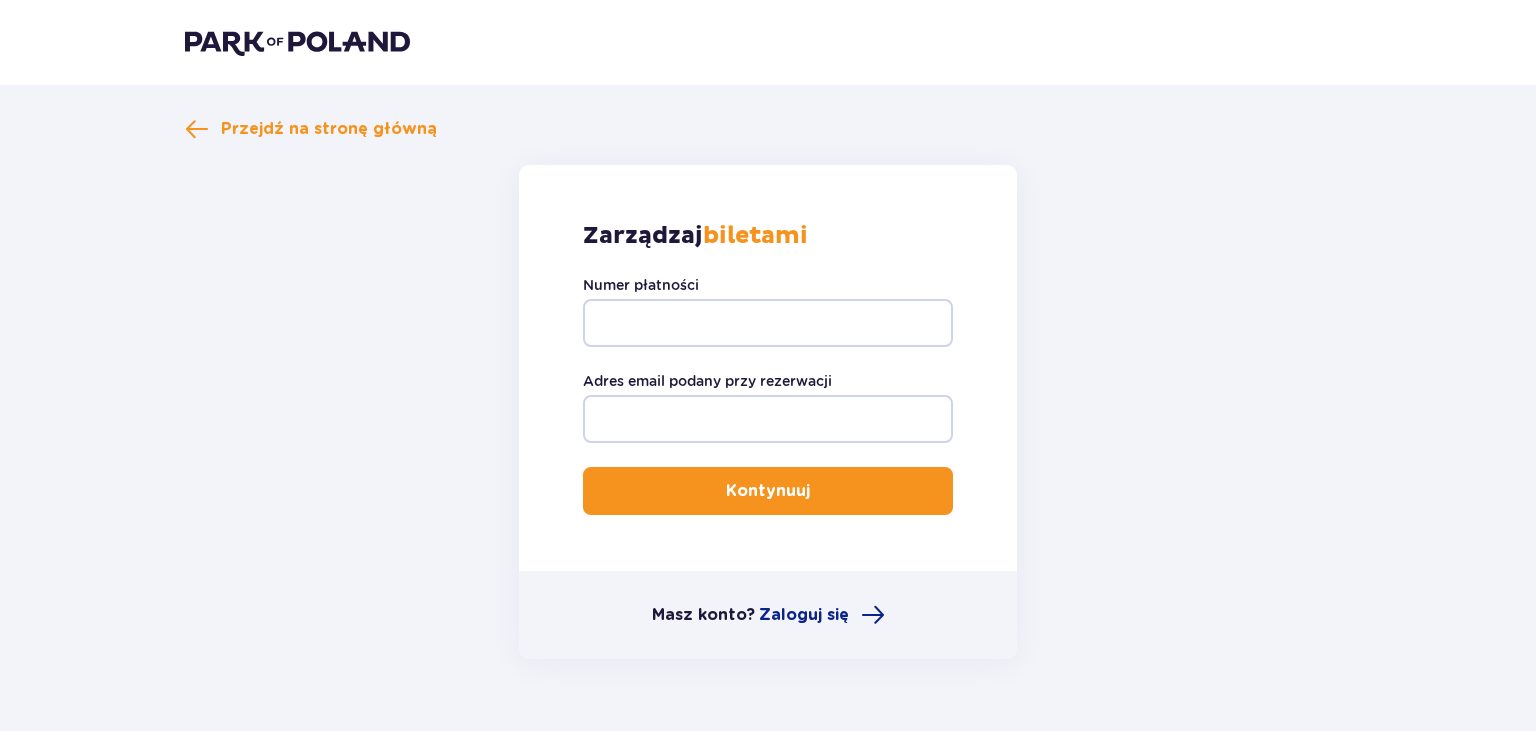 scroll, scrollTop: 0, scrollLeft: 0, axis: both 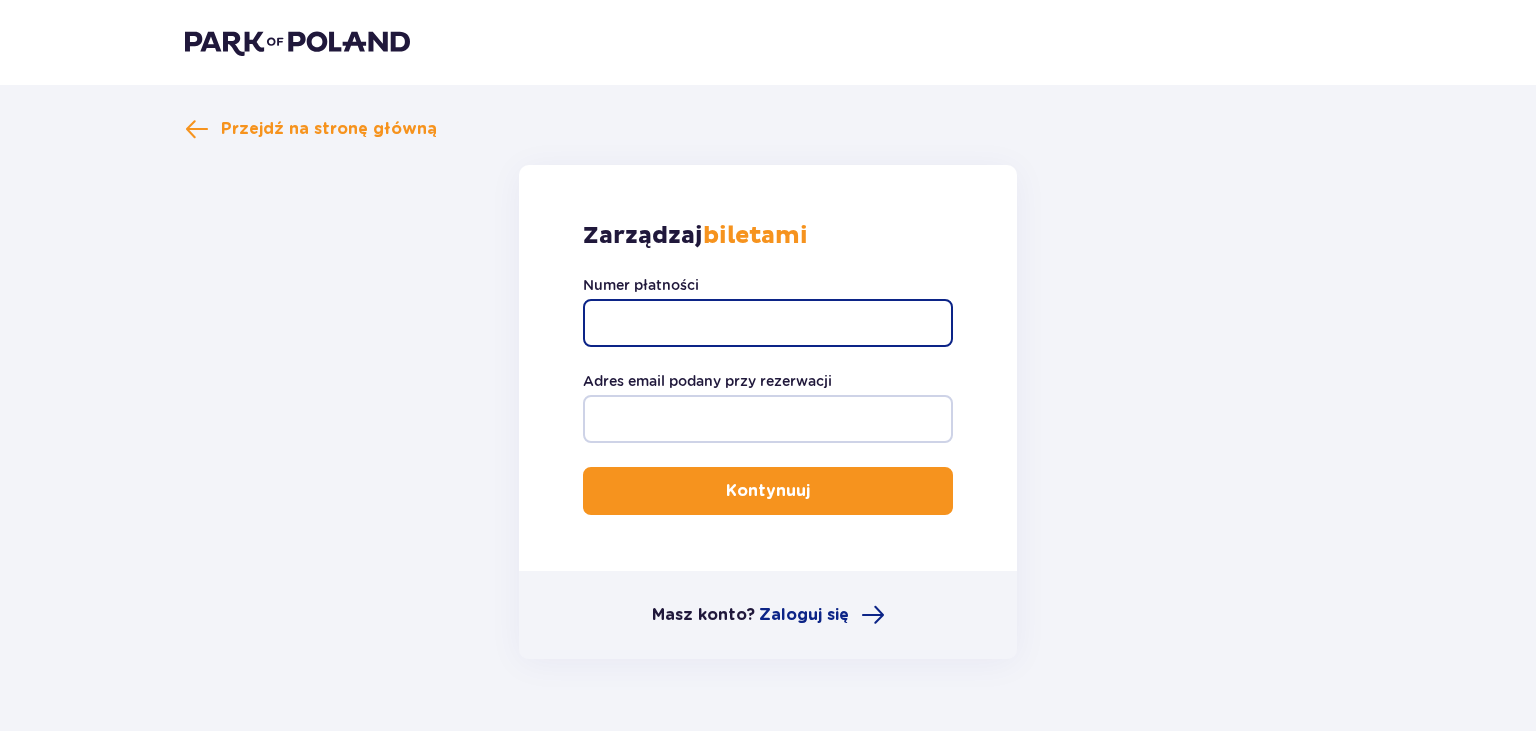 click on "Numer płatności" at bounding box center (768, 323) 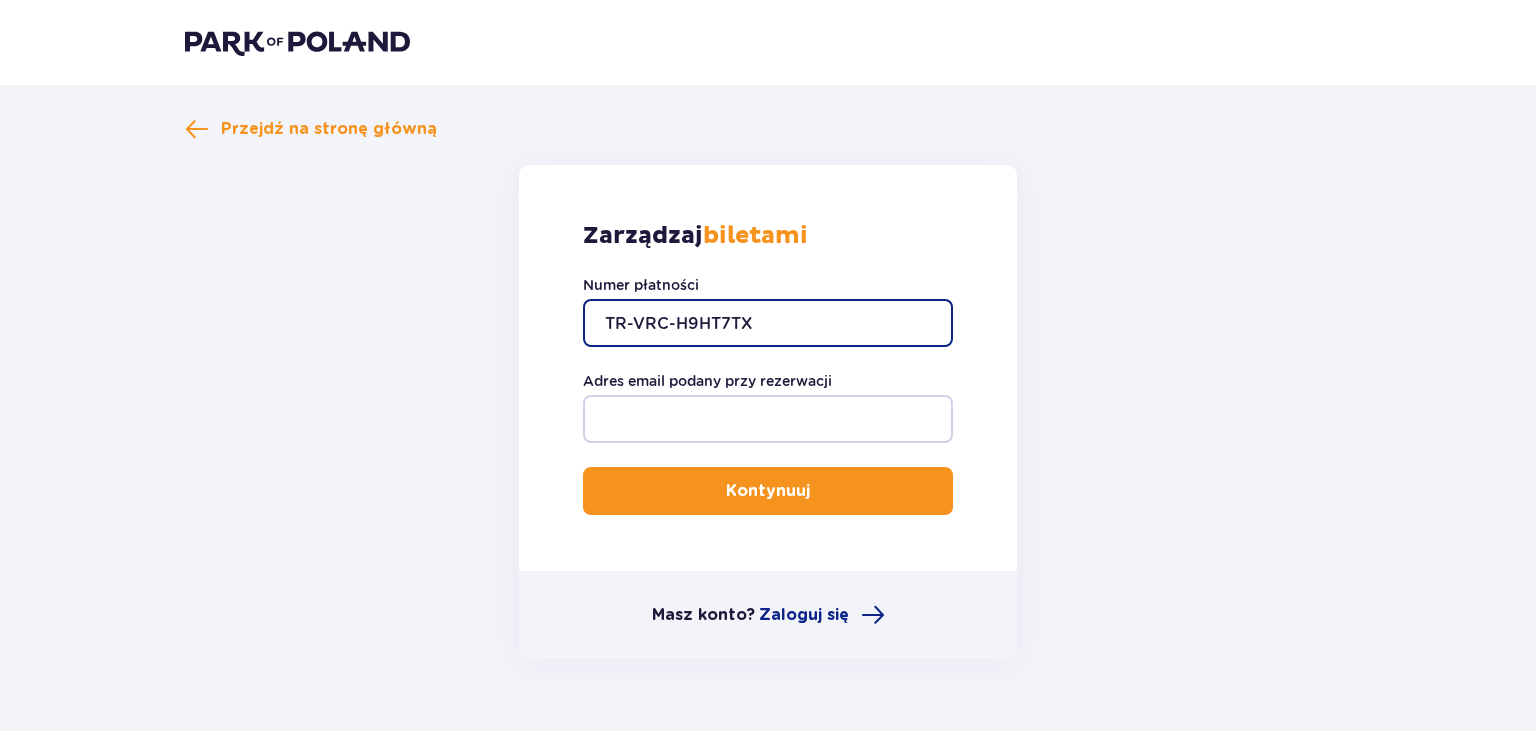 type on "TR-VRC-H9HT7TX" 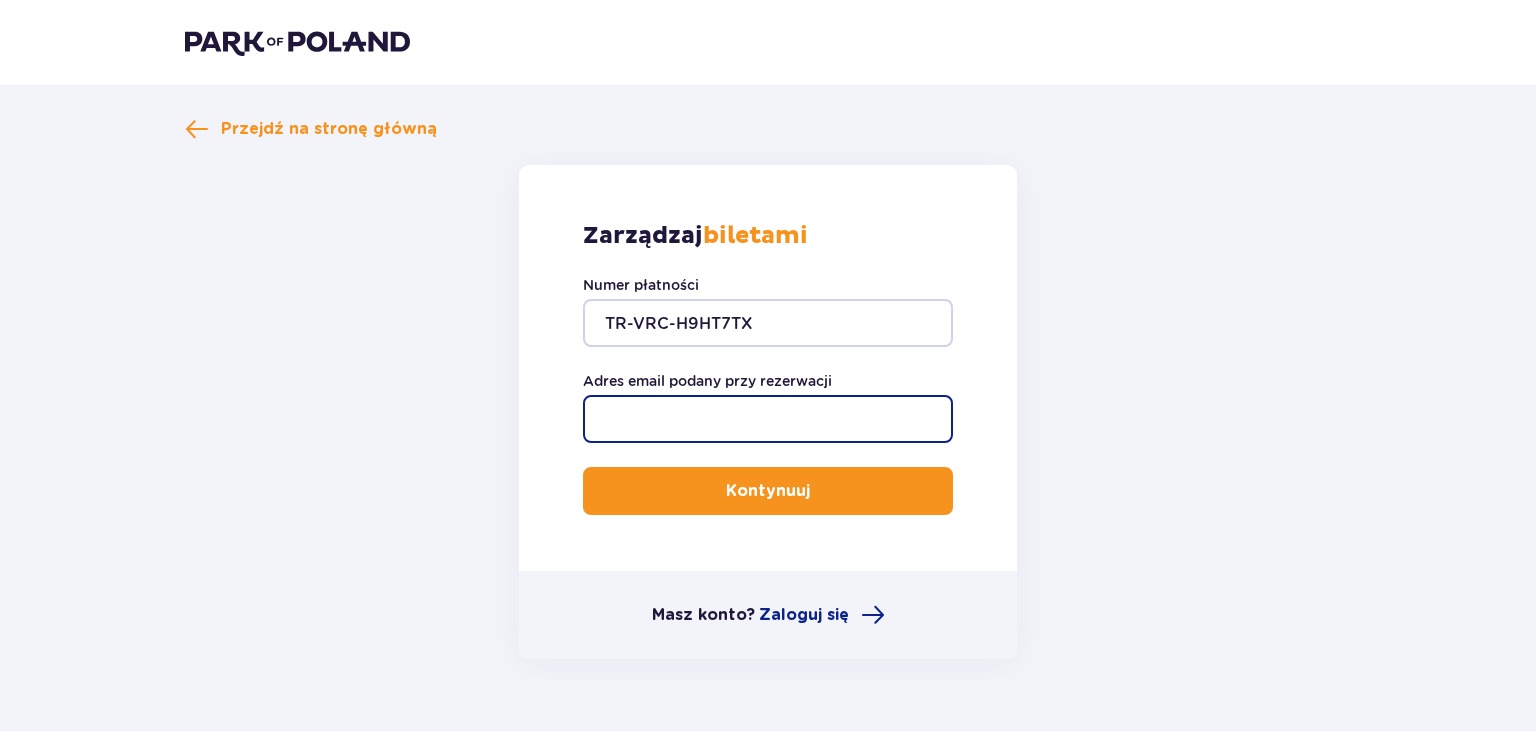 click on "Adres email podany przy rezerwacji" at bounding box center [768, 419] 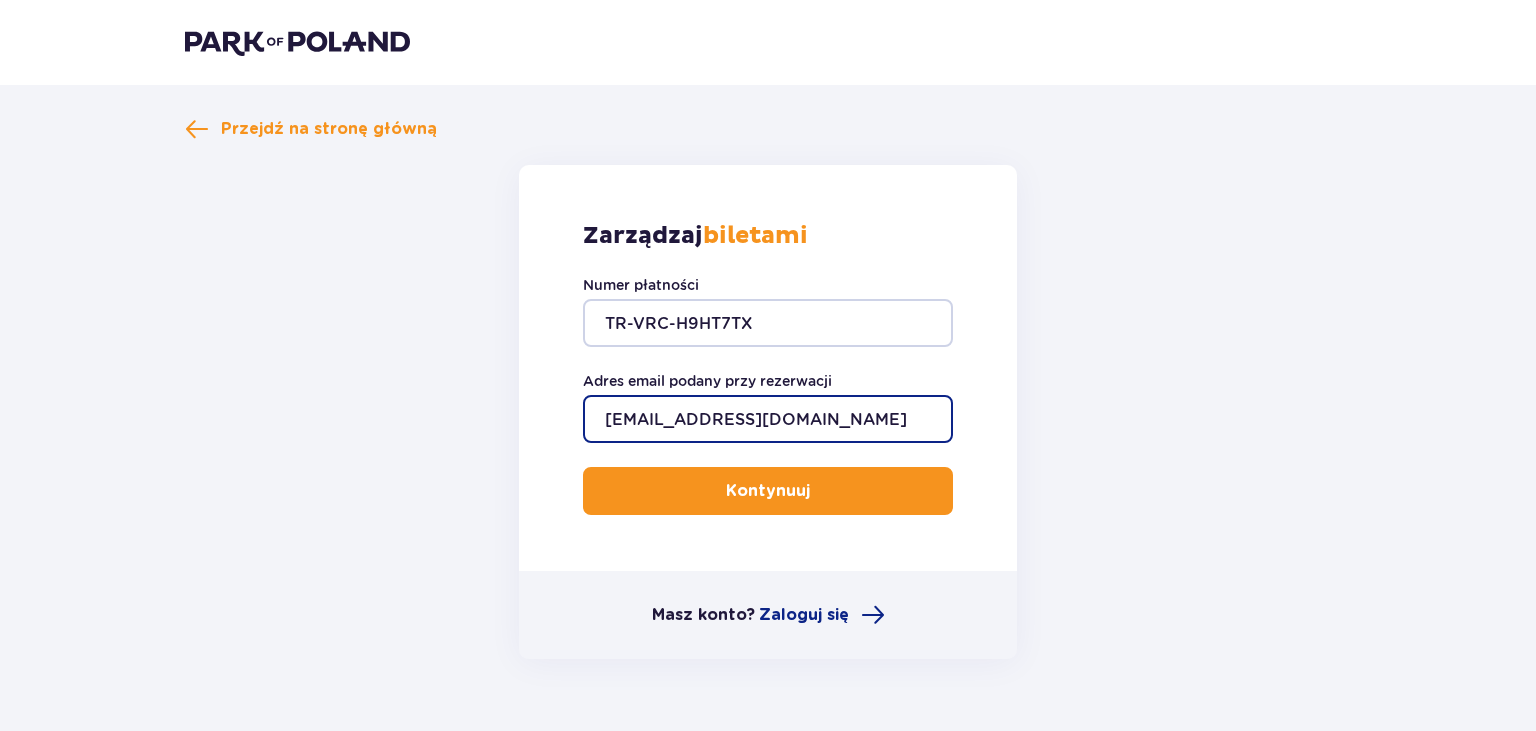 type on "[EMAIL_ADDRESS][DOMAIN_NAME]" 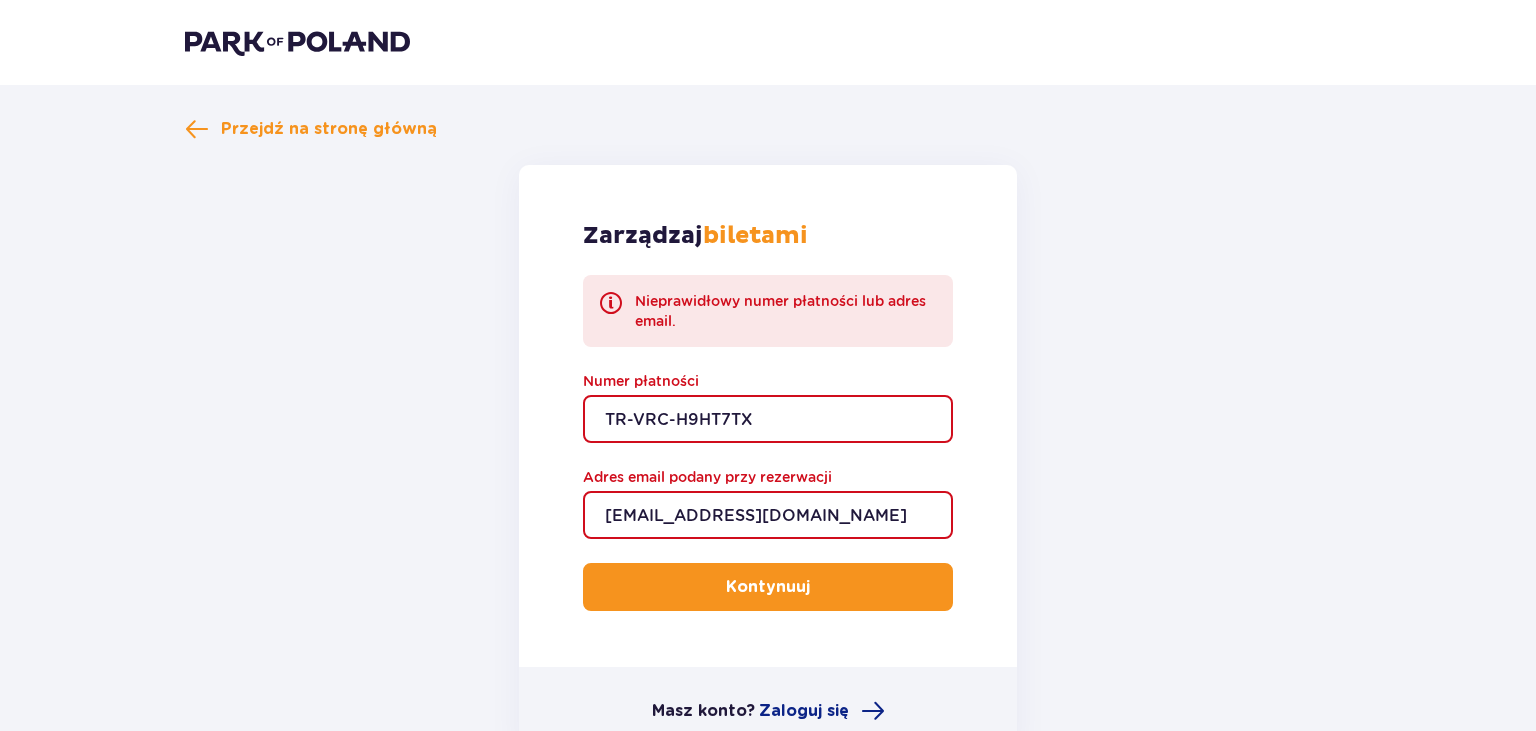 click on "TR-VRC-H9HT7TX" at bounding box center (768, 419) 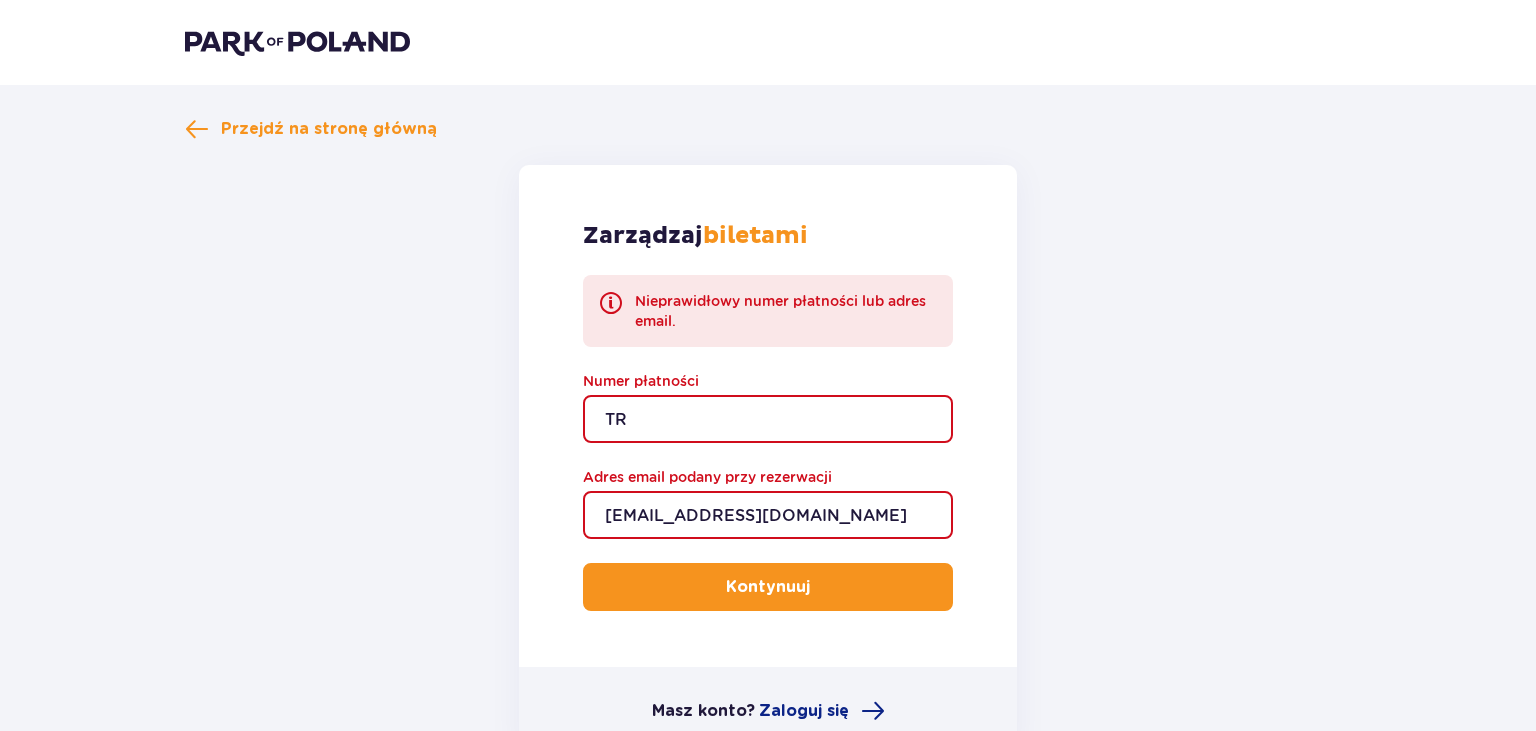 type on "T" 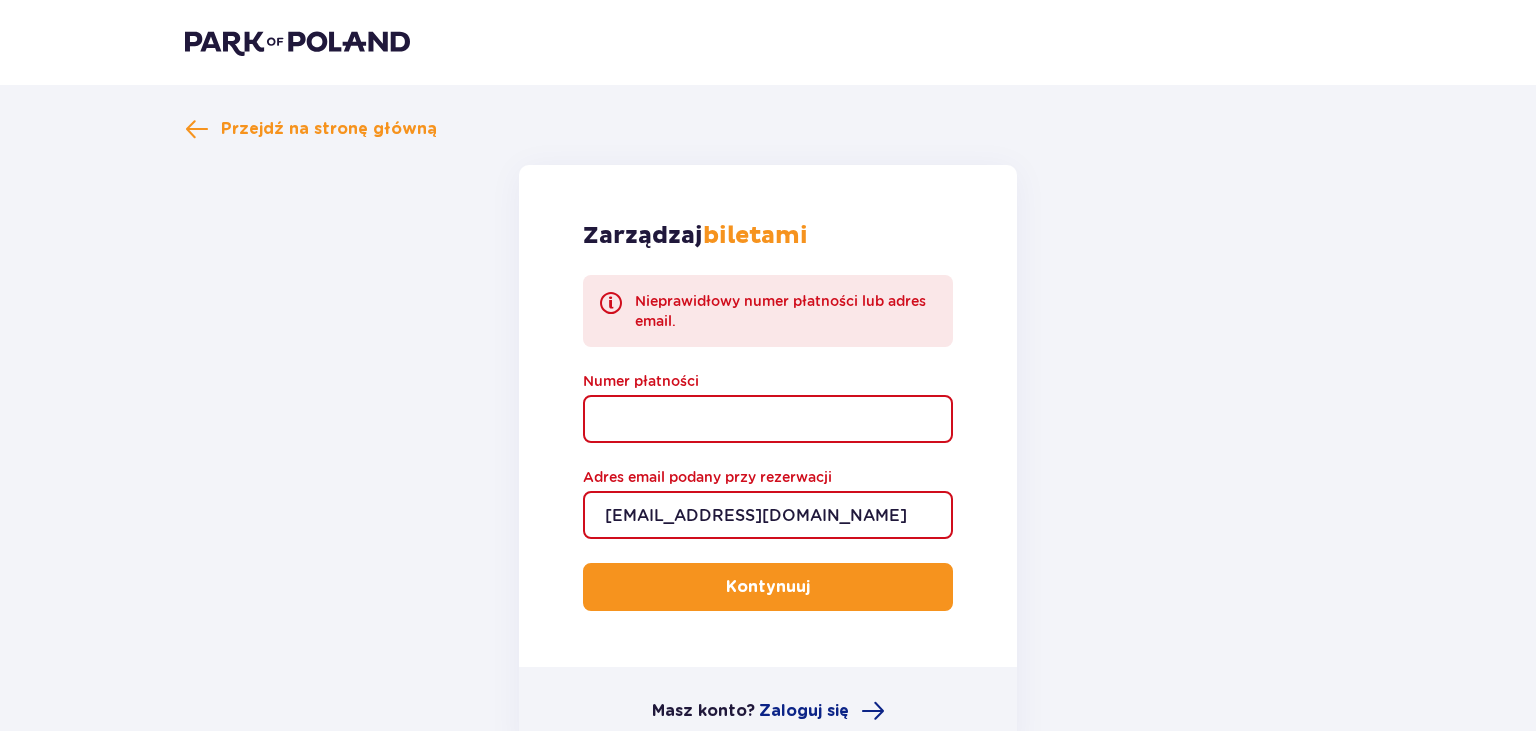 type 